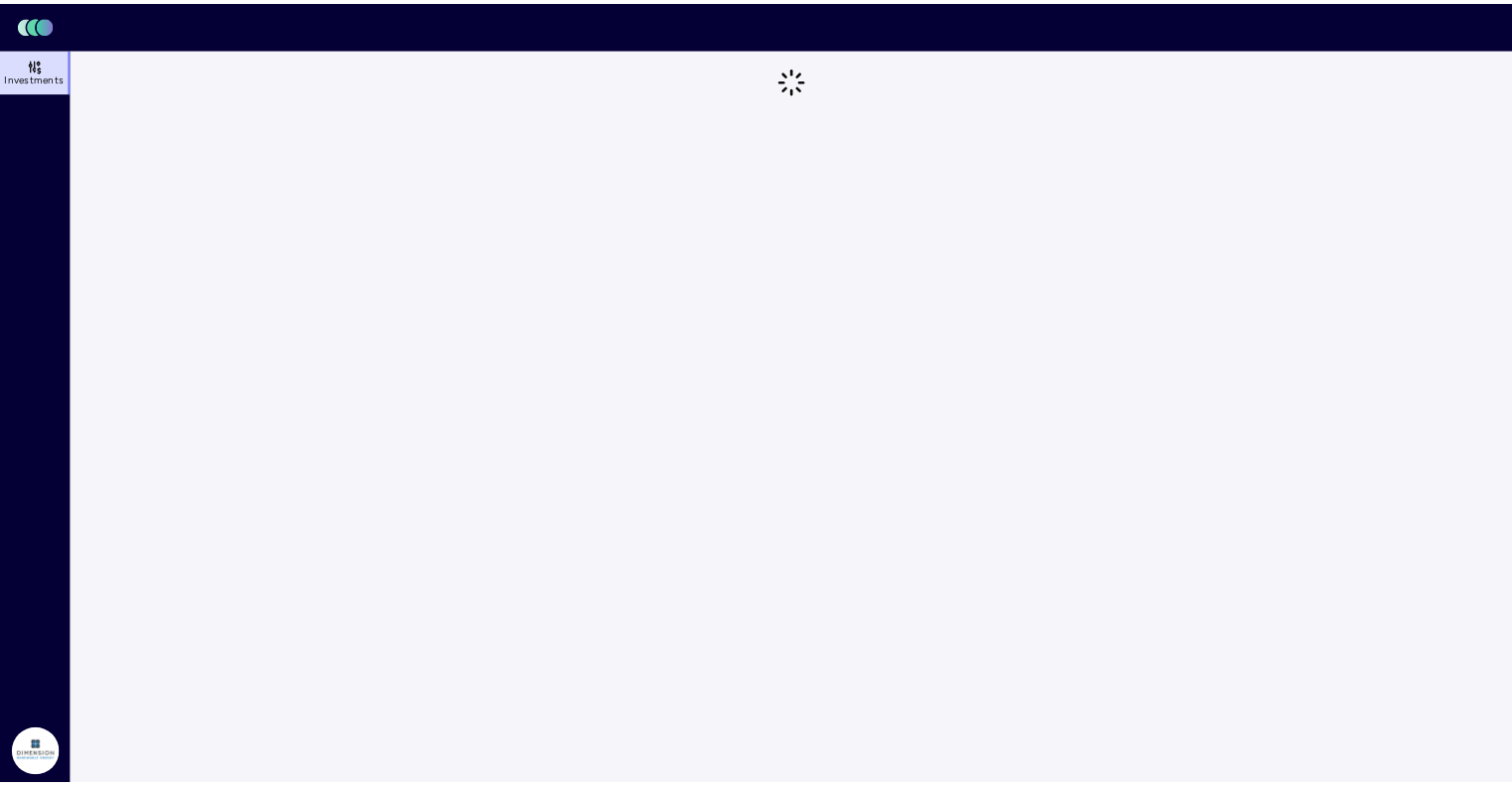 scroll, scrollTop: 0, scrollLeft: 0, axis: both 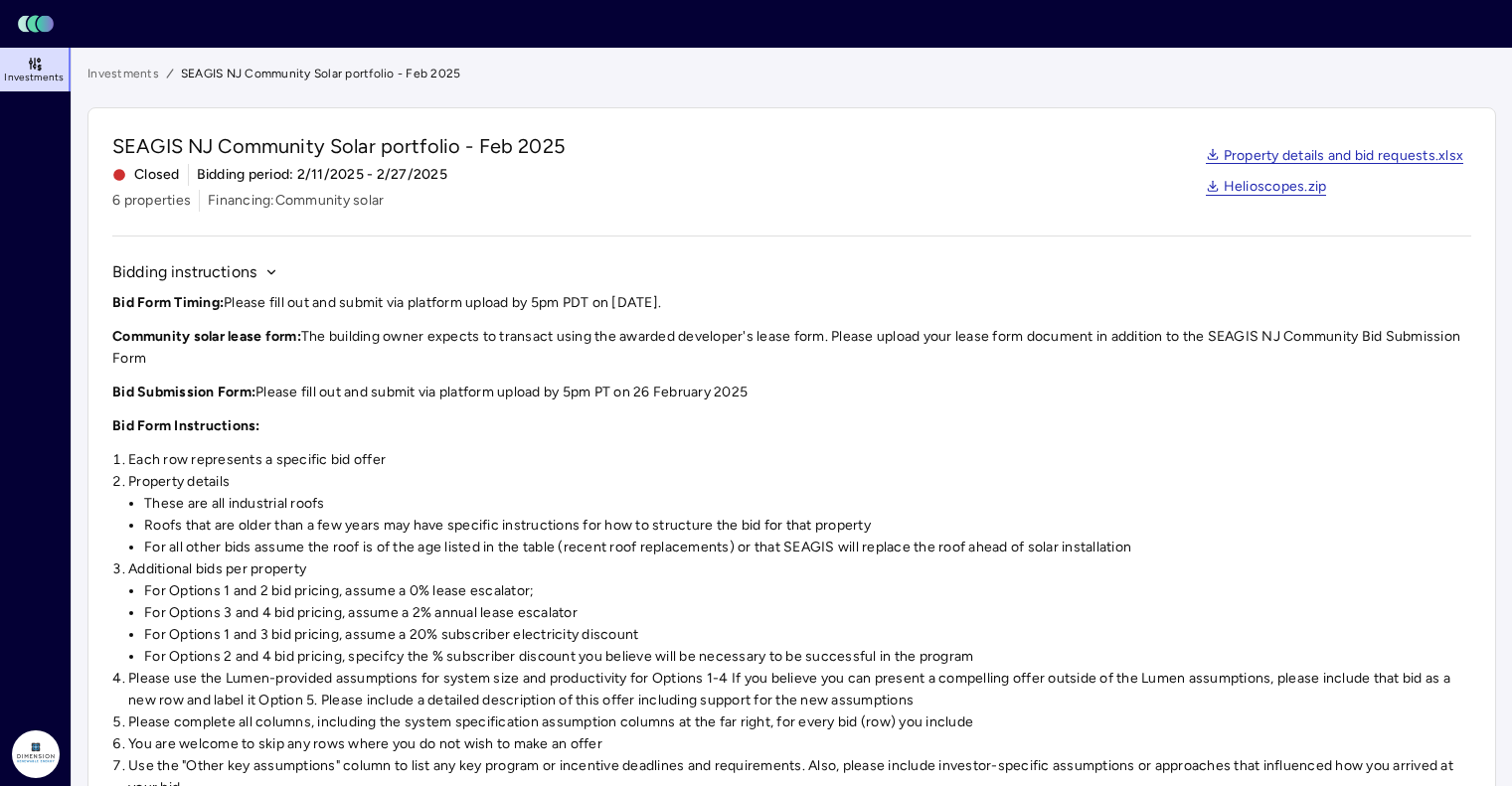 click on "Investments" at bounding box center [36, 70] 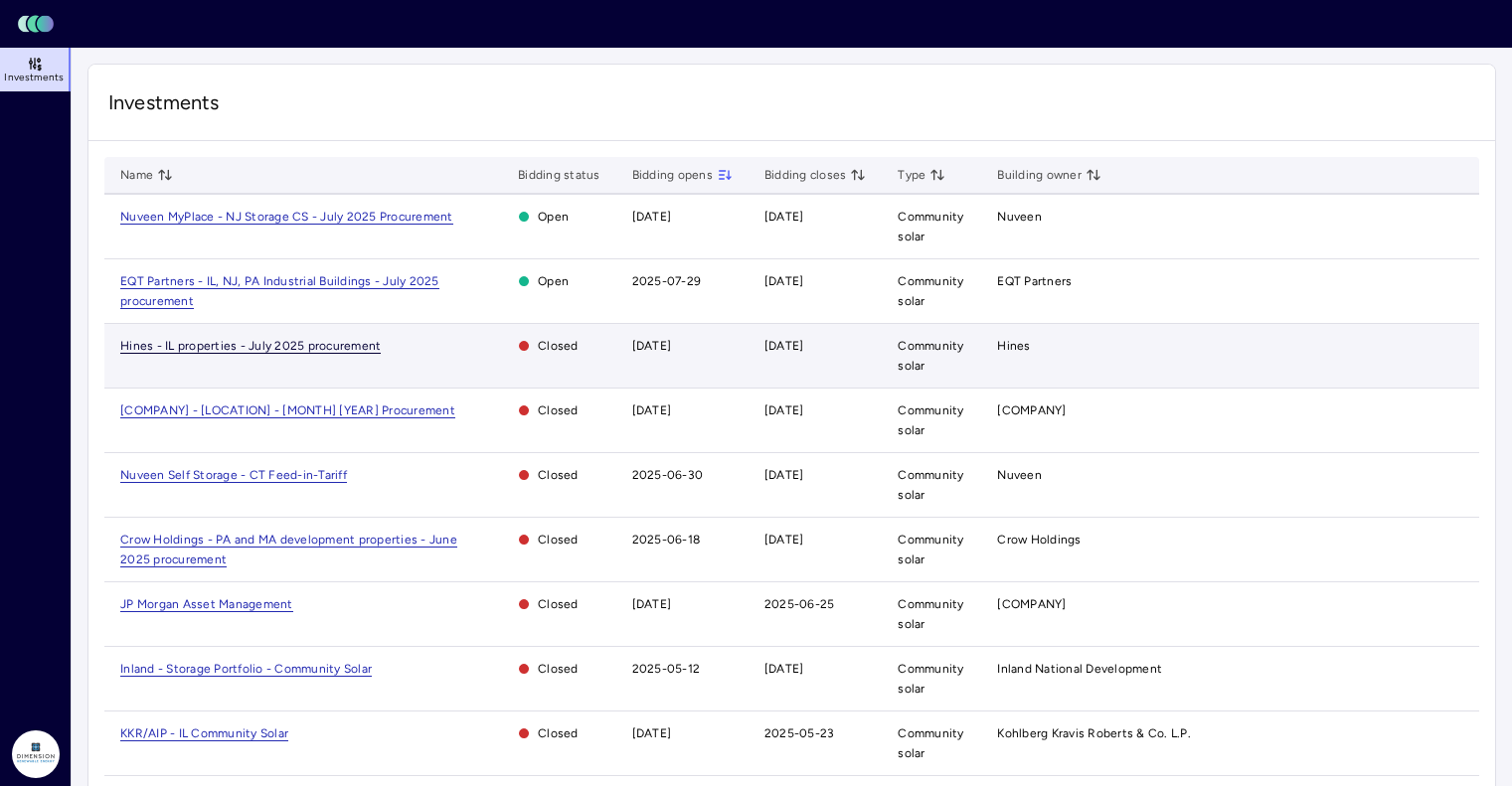click on "Hines - IL properties - July 2025 procurement" at bounding box center [251, 346] 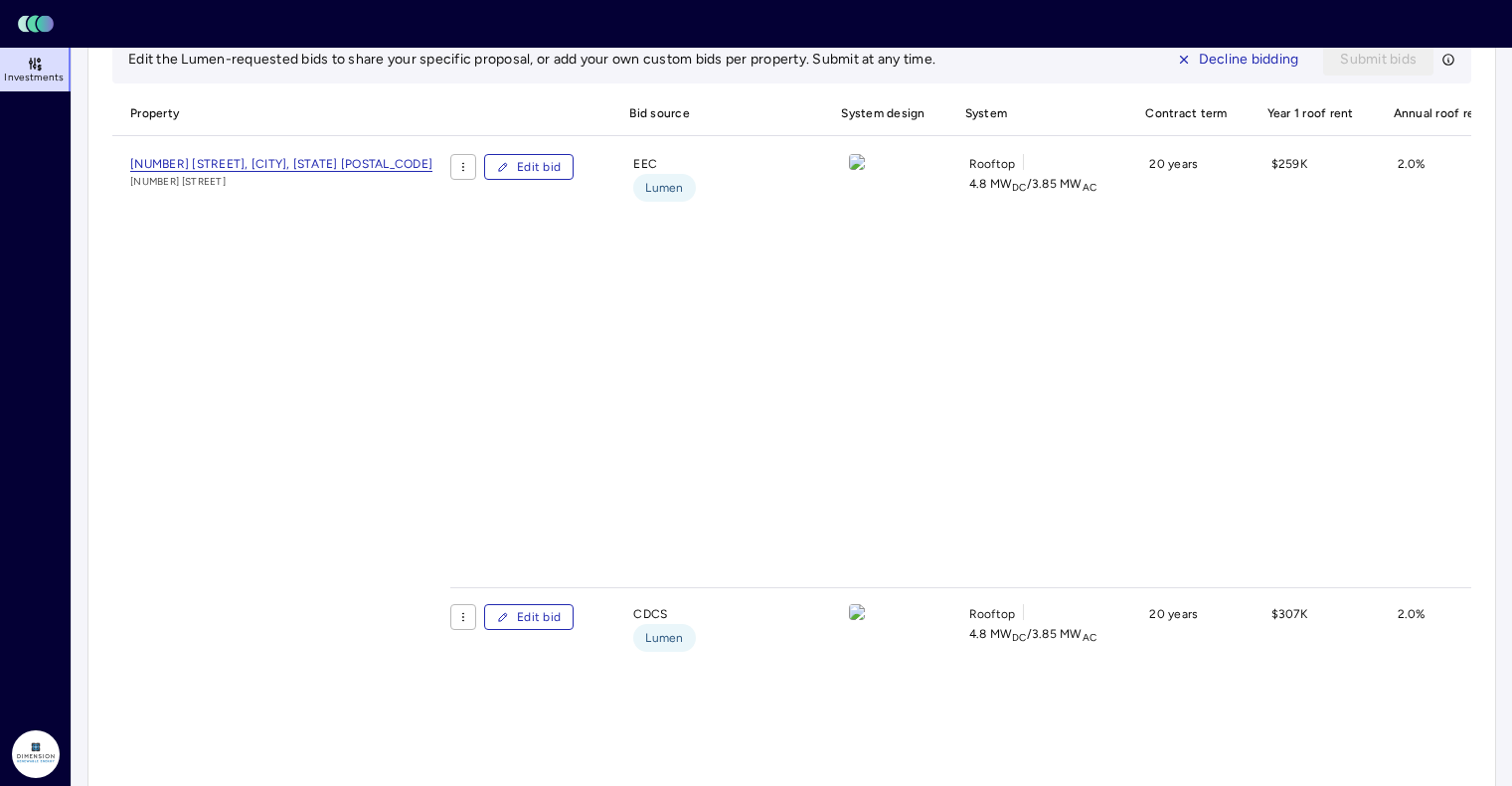 scroll, scrollTop: 497, scrollLeft: 0, axis: vertical 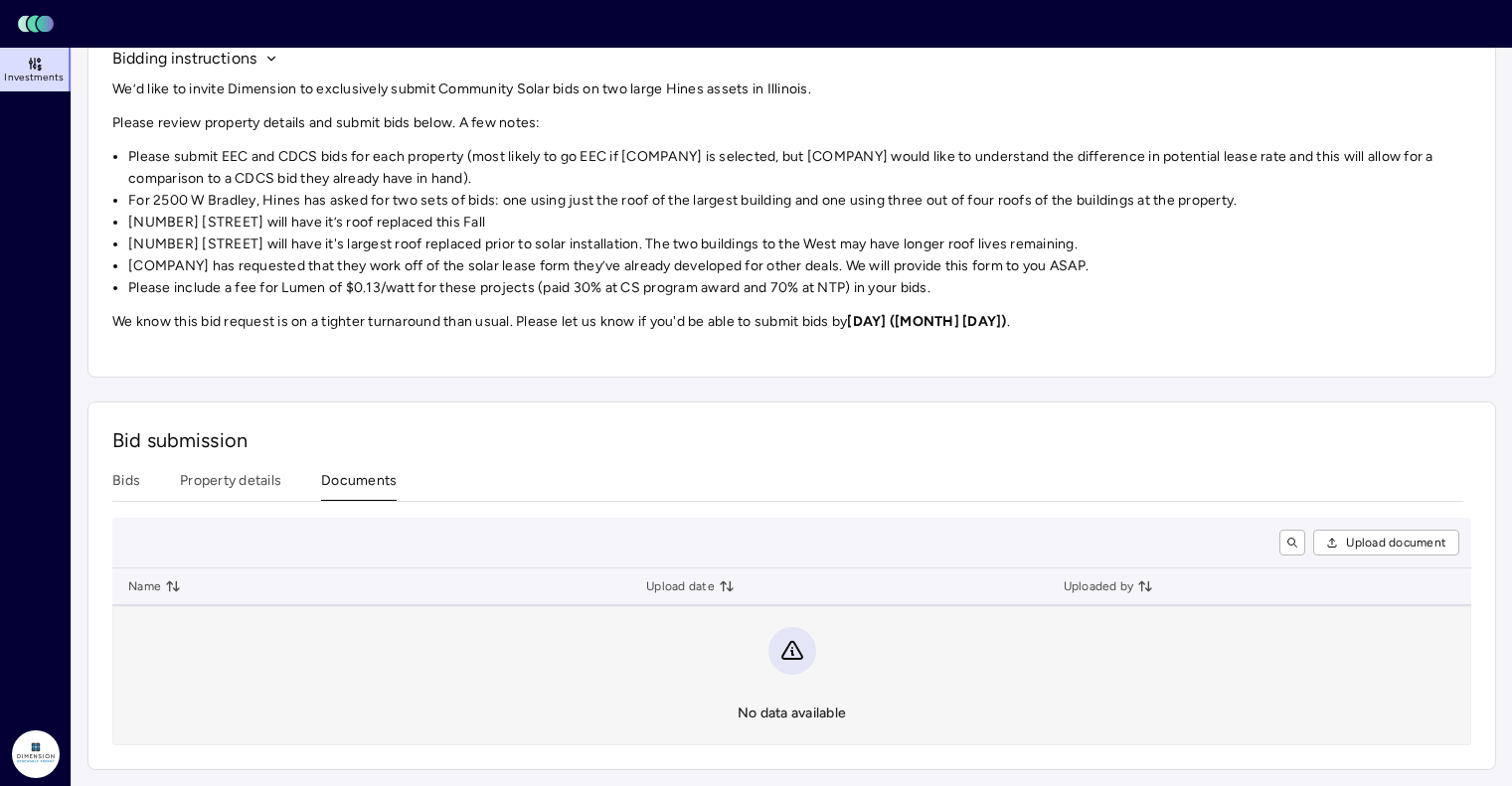 click on "Hines - IL properties - July 2025 procurement Hines - IL properties - July 2025 procurement Closed Bidding period: 7/25/2025 - 7/31/2025 2 properties Financing: Community solar Property details and bid requests.xlsx Helioscopes.zip Bidding instructions We’d like to invite Dimension to exclusively submit Community Solar bids on two large Hines assets in Illinois. Please review property details and submit bids below. A few notes: Please submit EEC and CDCS bids for each property (most likely to go EEC if Dimension is selected, but Hines would like to understand the difference in potential lease rate and this will allow for a comparison to a CDCS bid they already have in hand). For 2500 W Bradley, Hines has asked for two sets of bids: one using just the roof of the largest building and one using three out of four roofs of the buildings at the property. 555 St James will have it’s roof replaced this Fall Thursday (July 31) . Bid submission Bids Property details Documents Upload document Name" at bounding box center (791, 310) 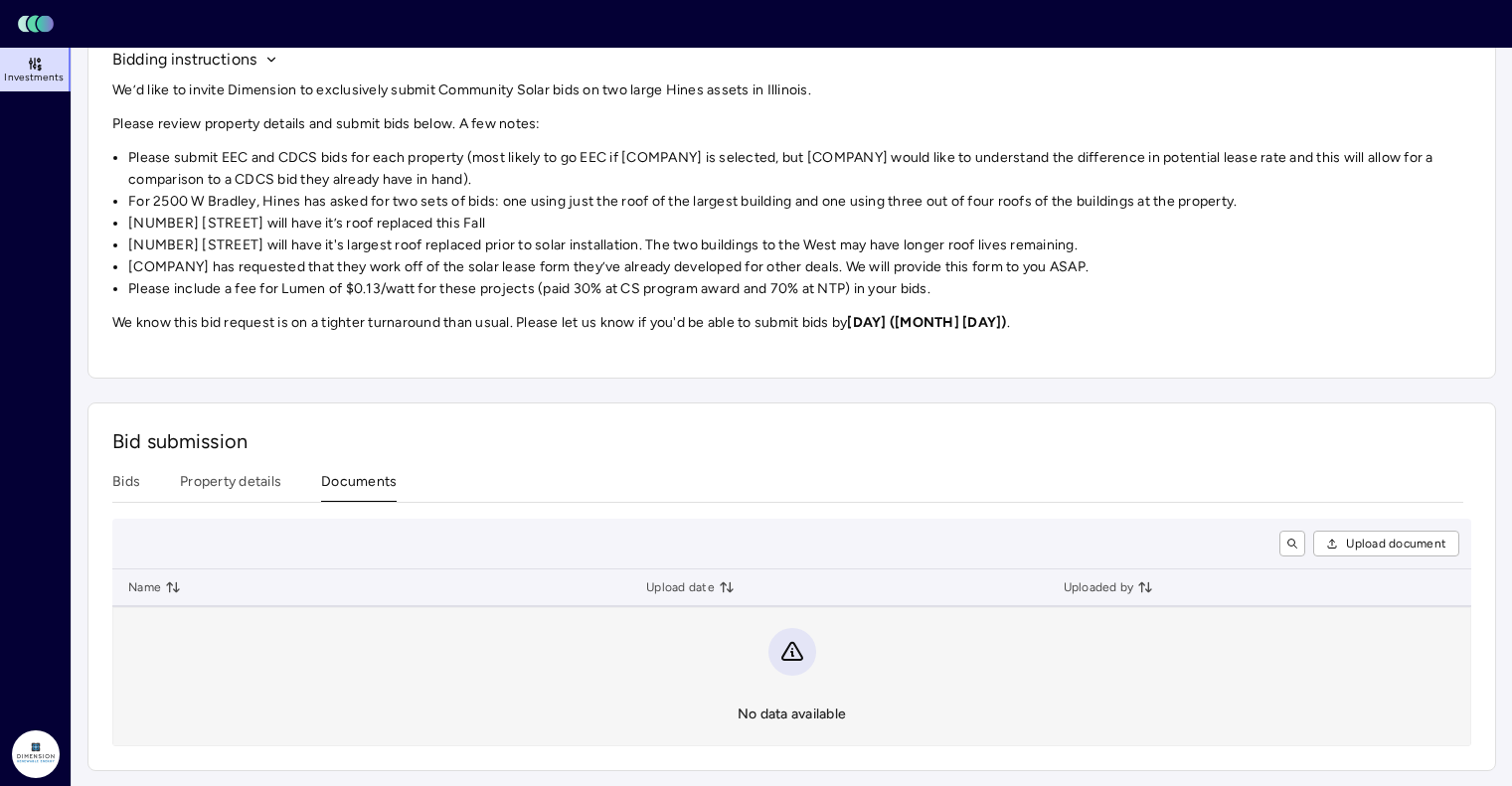 scroll, scrollTop: 214, scrollLeft: 0, axis: vertical 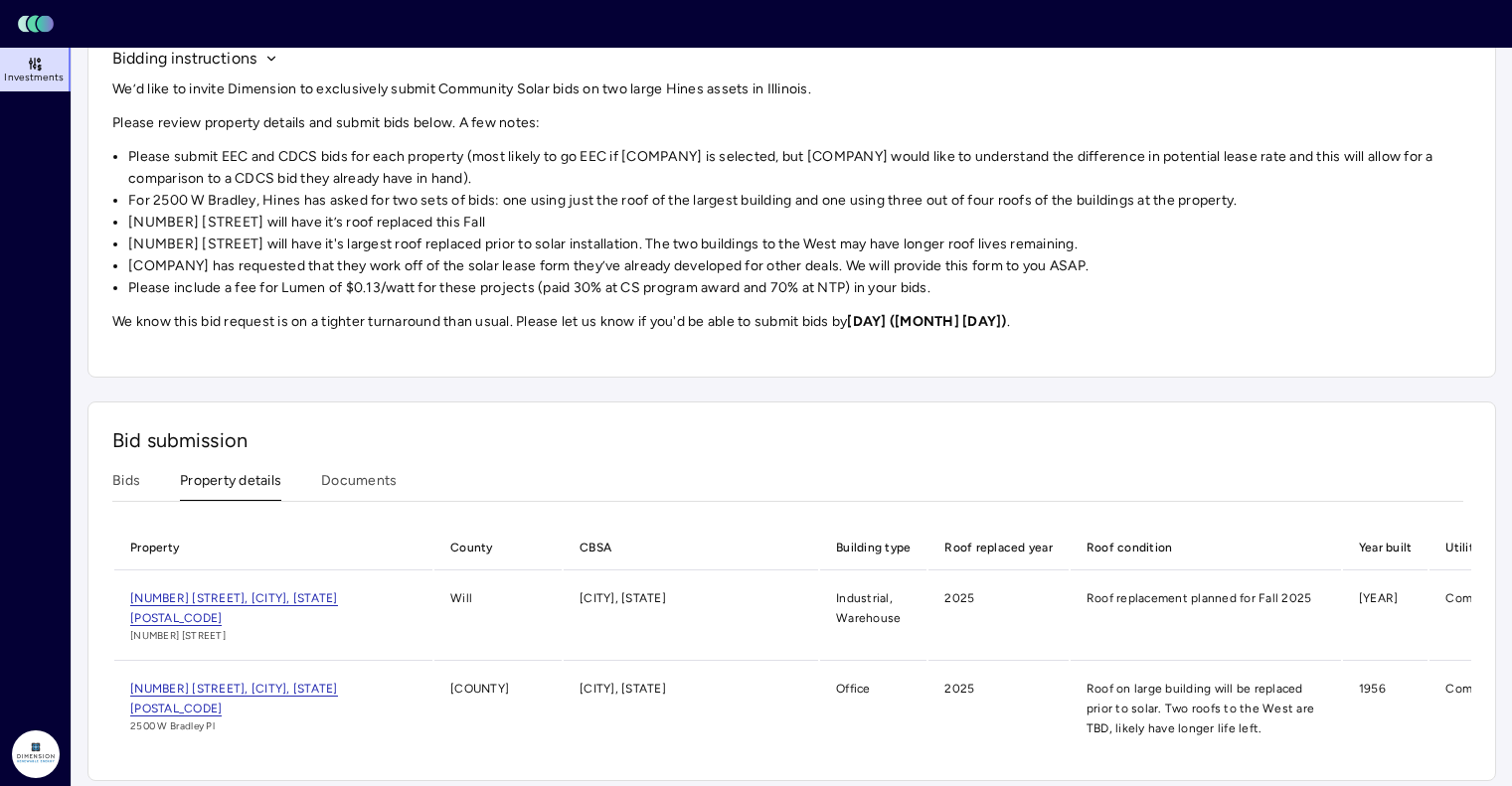 click on "Property details" at bounding box center (231, 485) 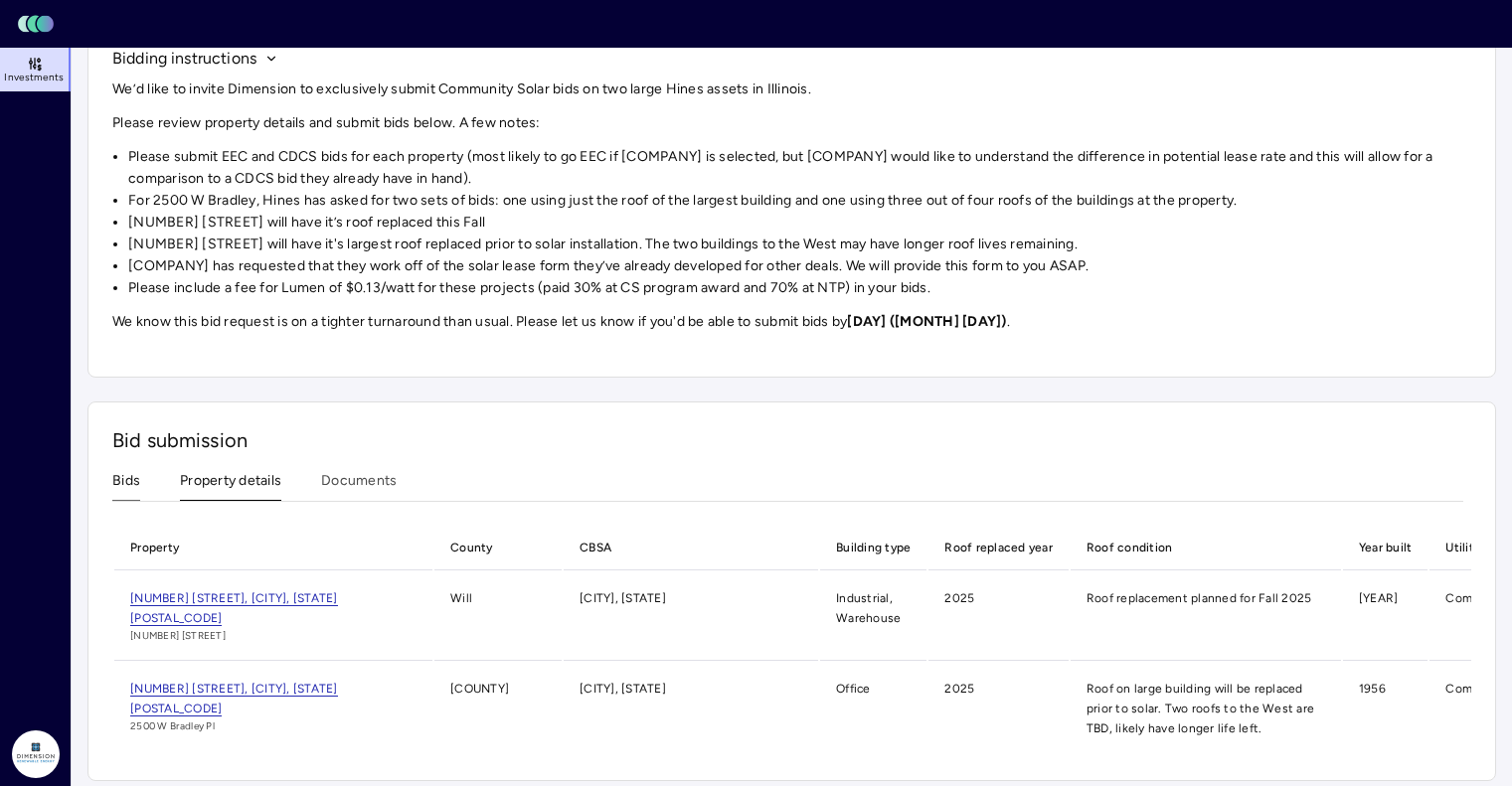 click on "Bids" at bounding box center (126, 485) 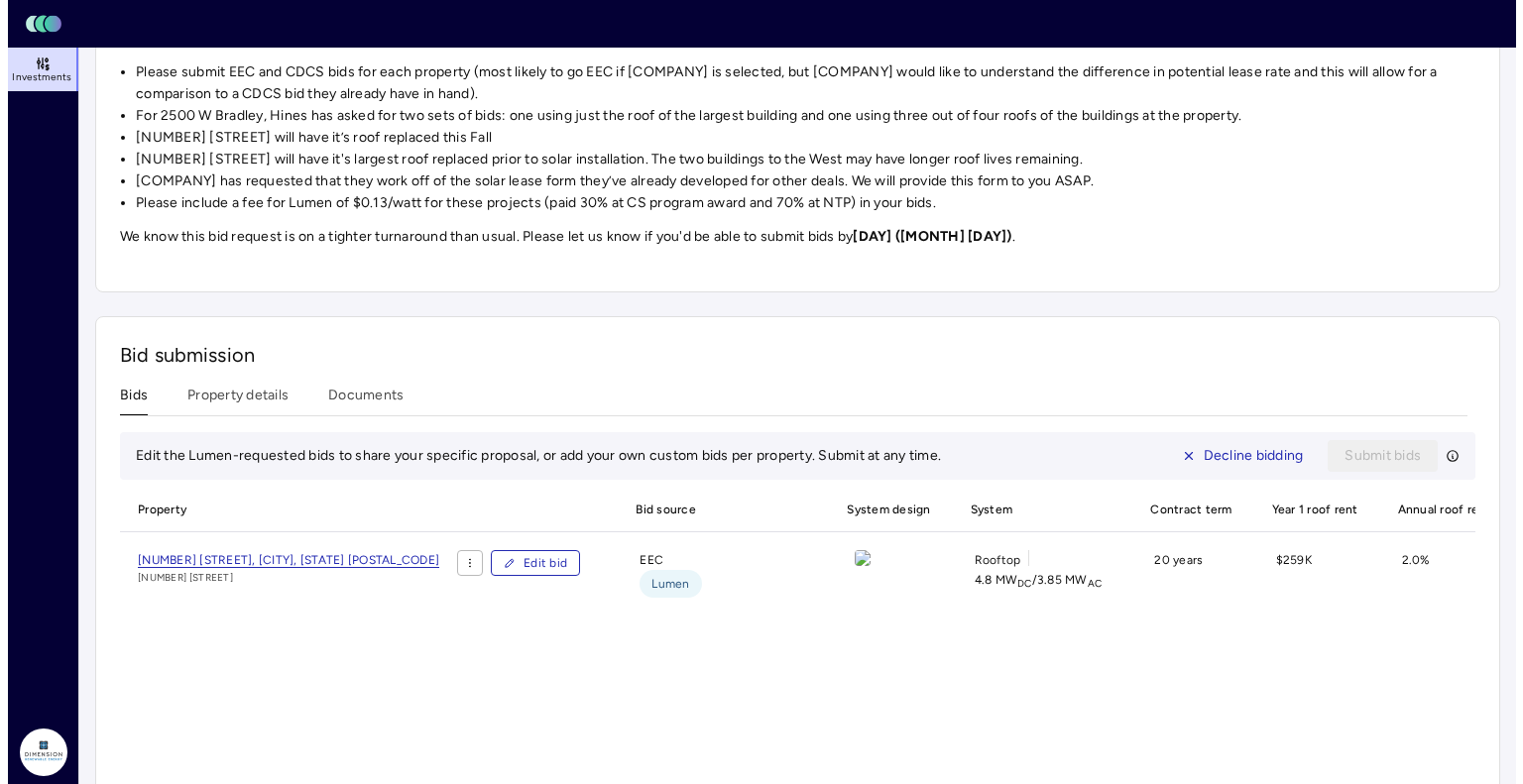 scroll, scrollTop: 510, scrollLeft: 0, axis: vertical 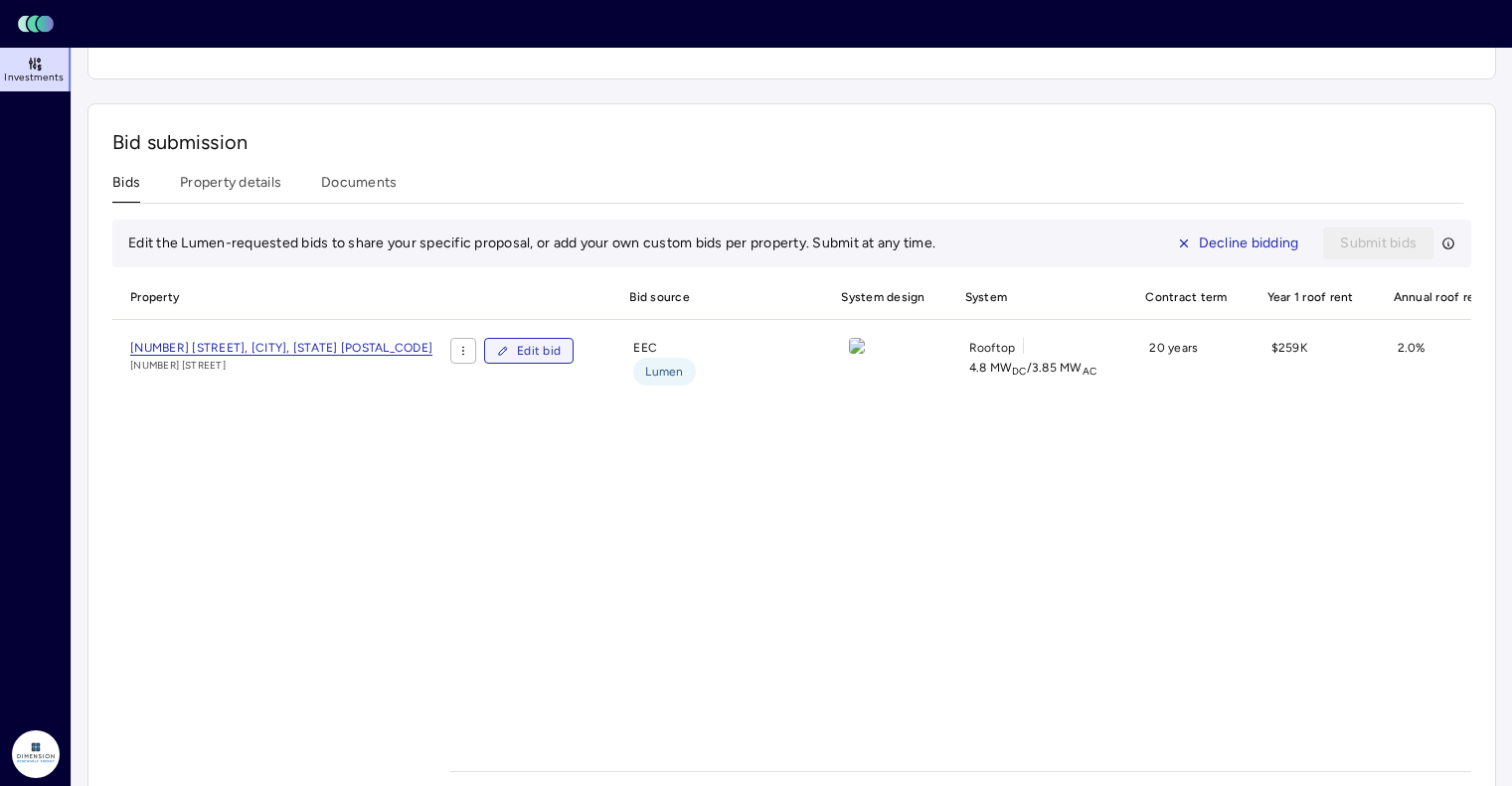 click on "Edit bid" at bounding box center (529, 351) 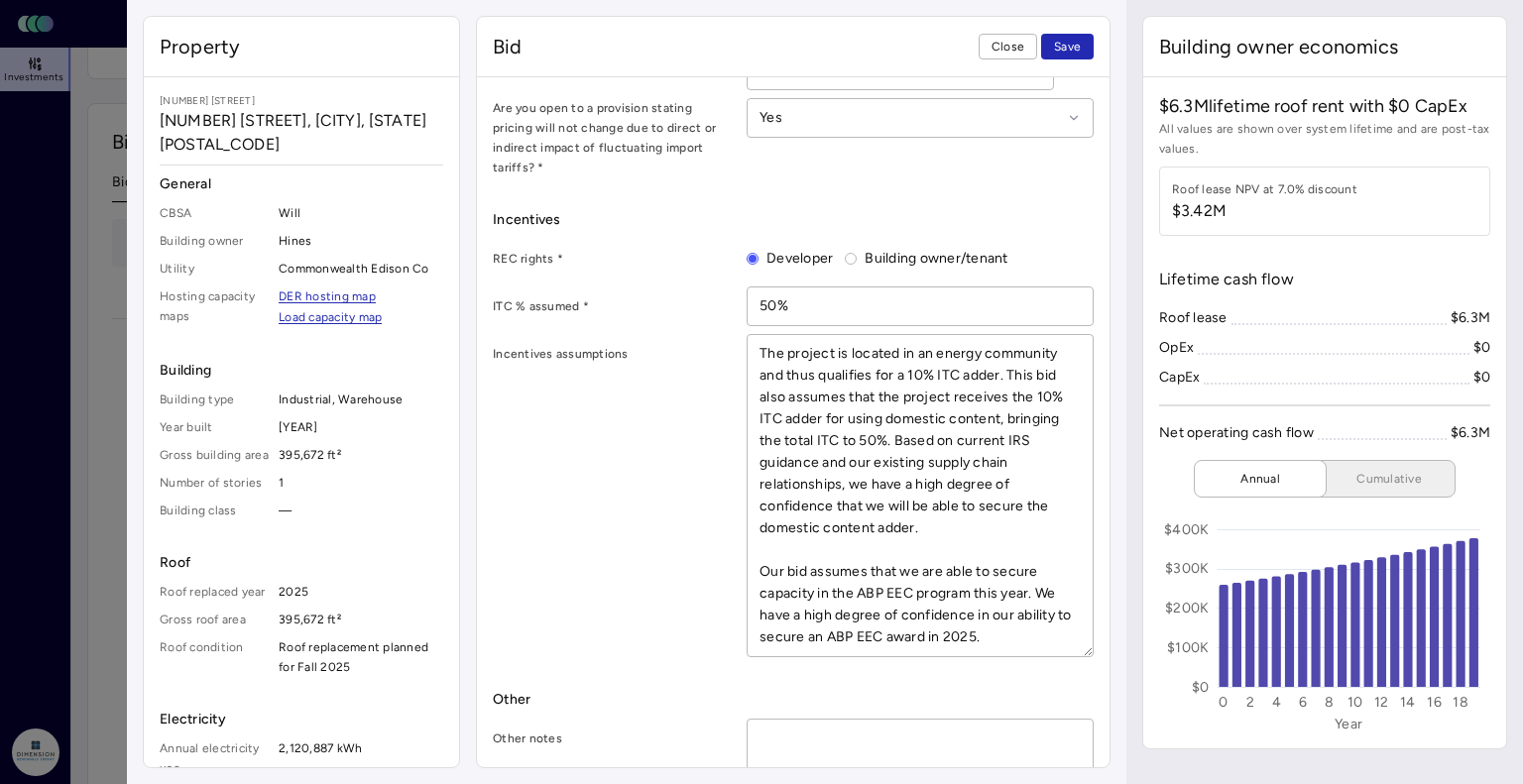 scroll, scrollTop: 1240, scrollLeft: 0, axis: vertical 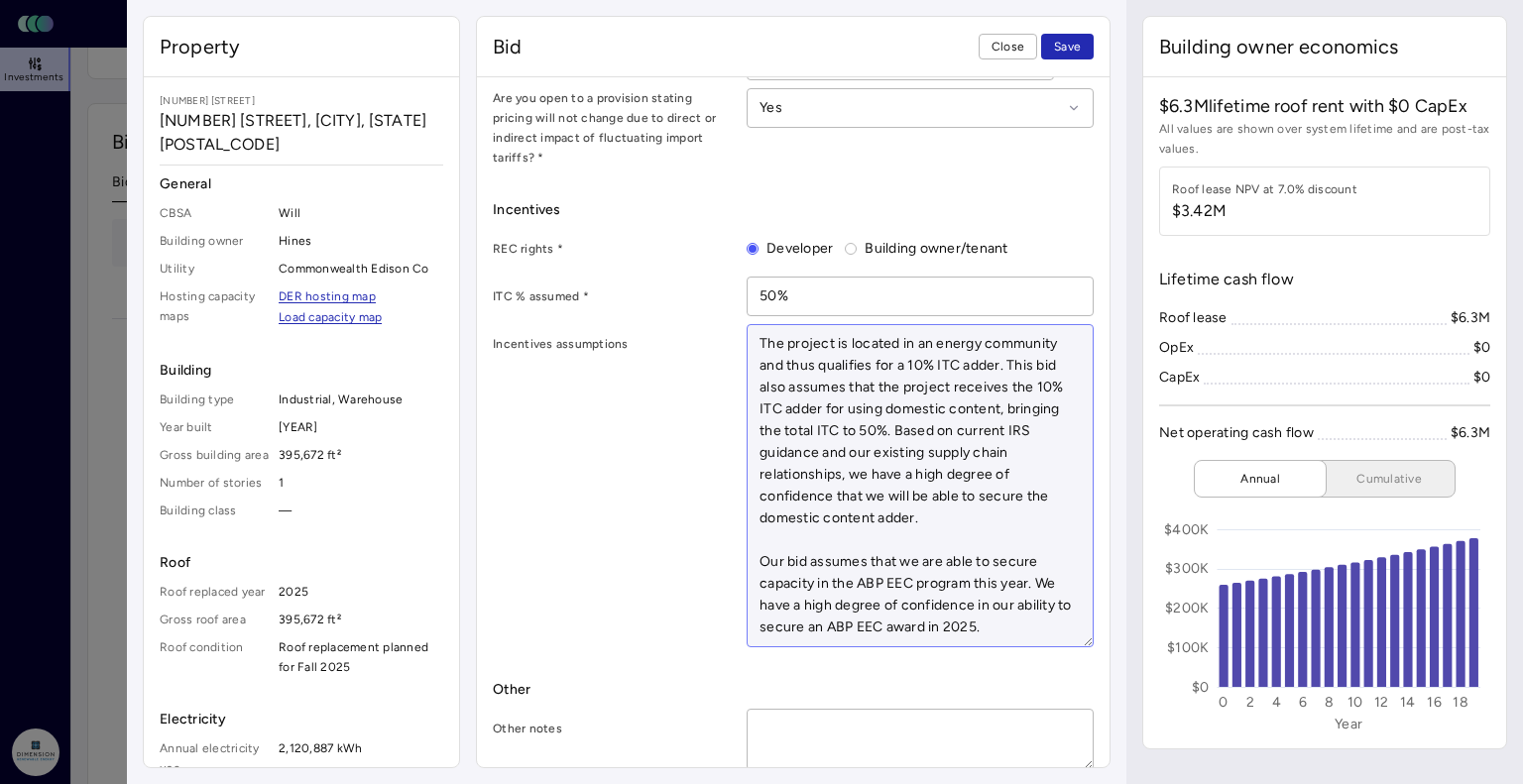 click on "The project is located in an energy community and thus qualifies for a 10% ITC adder. This bid also assumes that the project receives the 10% ITC adder for using domestic content, bringing the total ITC to 50%. Based on current IRS guidance and our existing supply chain relationships, we have a high degree of confidence that we will be able to secure the domestic content adder.
Our bid assumes that we are able to secure capacity in the ABP EEC program this year. We have a high degree of confidence in our ability to secure an ABP EEC award in 2025." at bounding box center [920, 486] 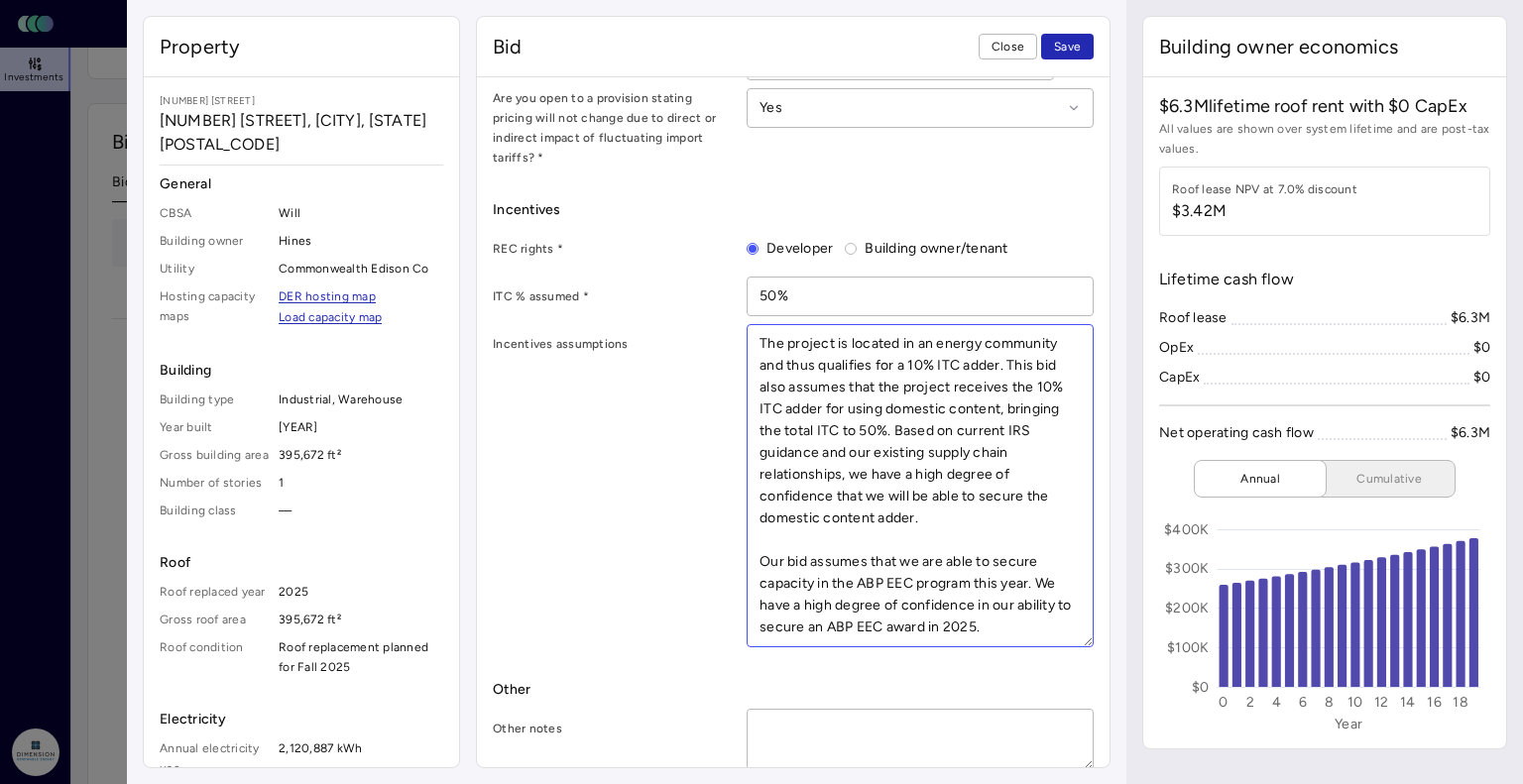 drag, startPoint x: 1021, startPoint y: 606, endPoint x: 727, endPoint y: 301, distance: 423.62837 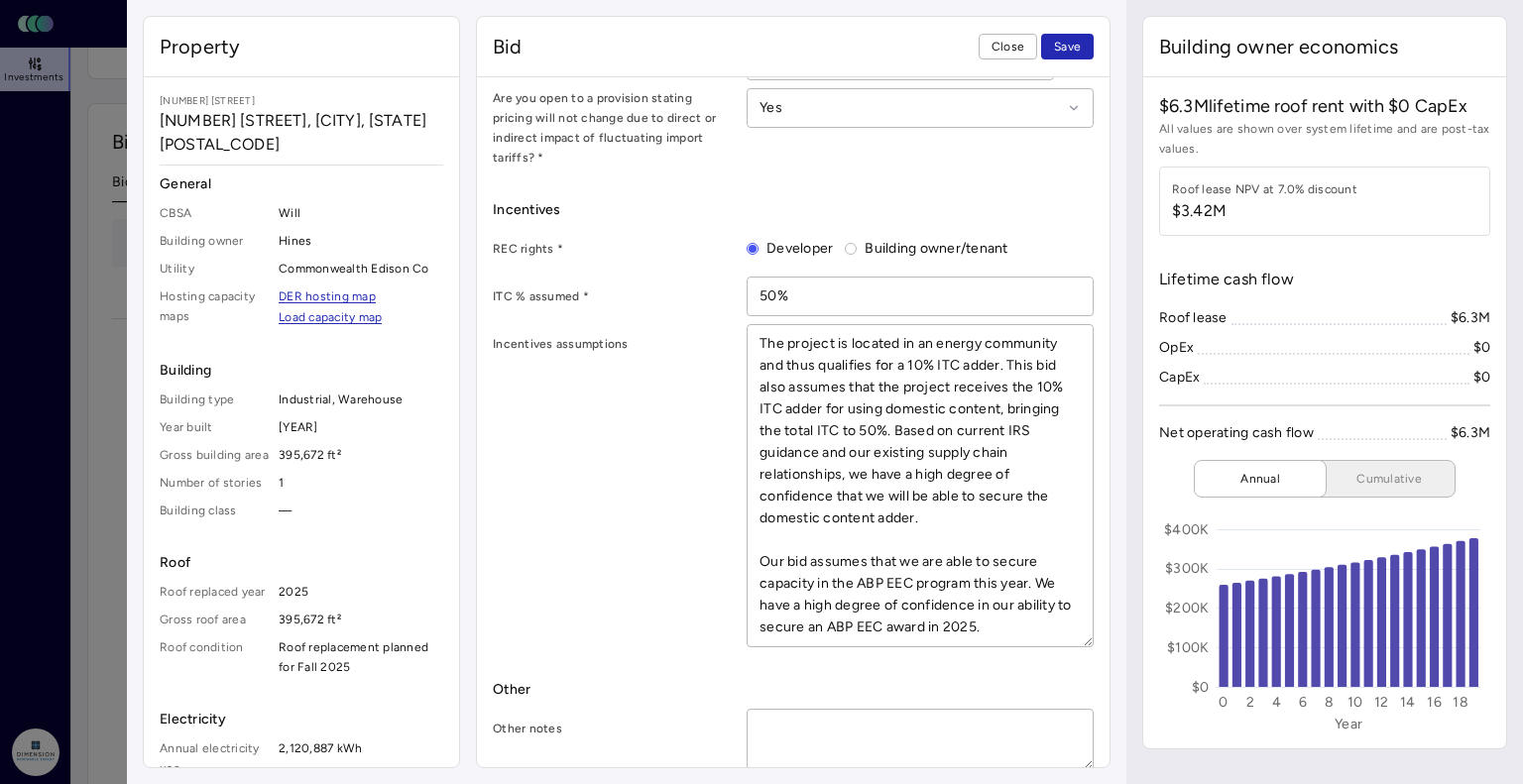 click on "Incentives assumptions The project is located in an energy community and thus qualifies for a 10% ITC adder. This bid also assumes that the project receives the 10% ITC adder for using domestic content, bringing the total ITC to 50%. Based on current IRS guidance and our existing supply chain relationships, we have a high degree of confidence that we will be able to secure the domestic content adder.
Our bid assumes that we are able to secure capacity in the ABP EEC program this year. We have a high degree of confidence in our ability to secure an ABP EEC award in [YEAR]." at bounding box center [793, 486] 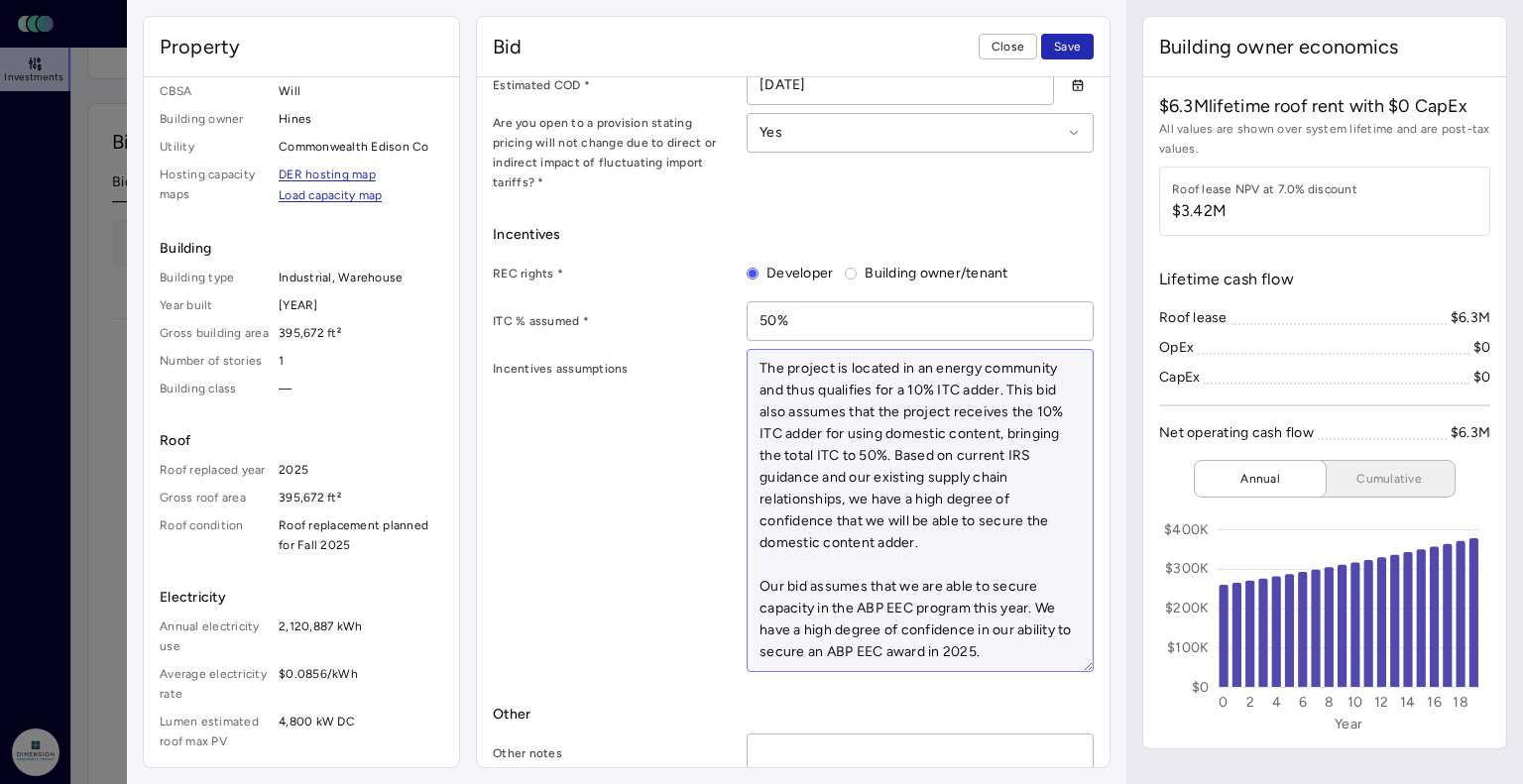 scroll, scrollTop: 1240, scrollLeft: 0, axis: vertical 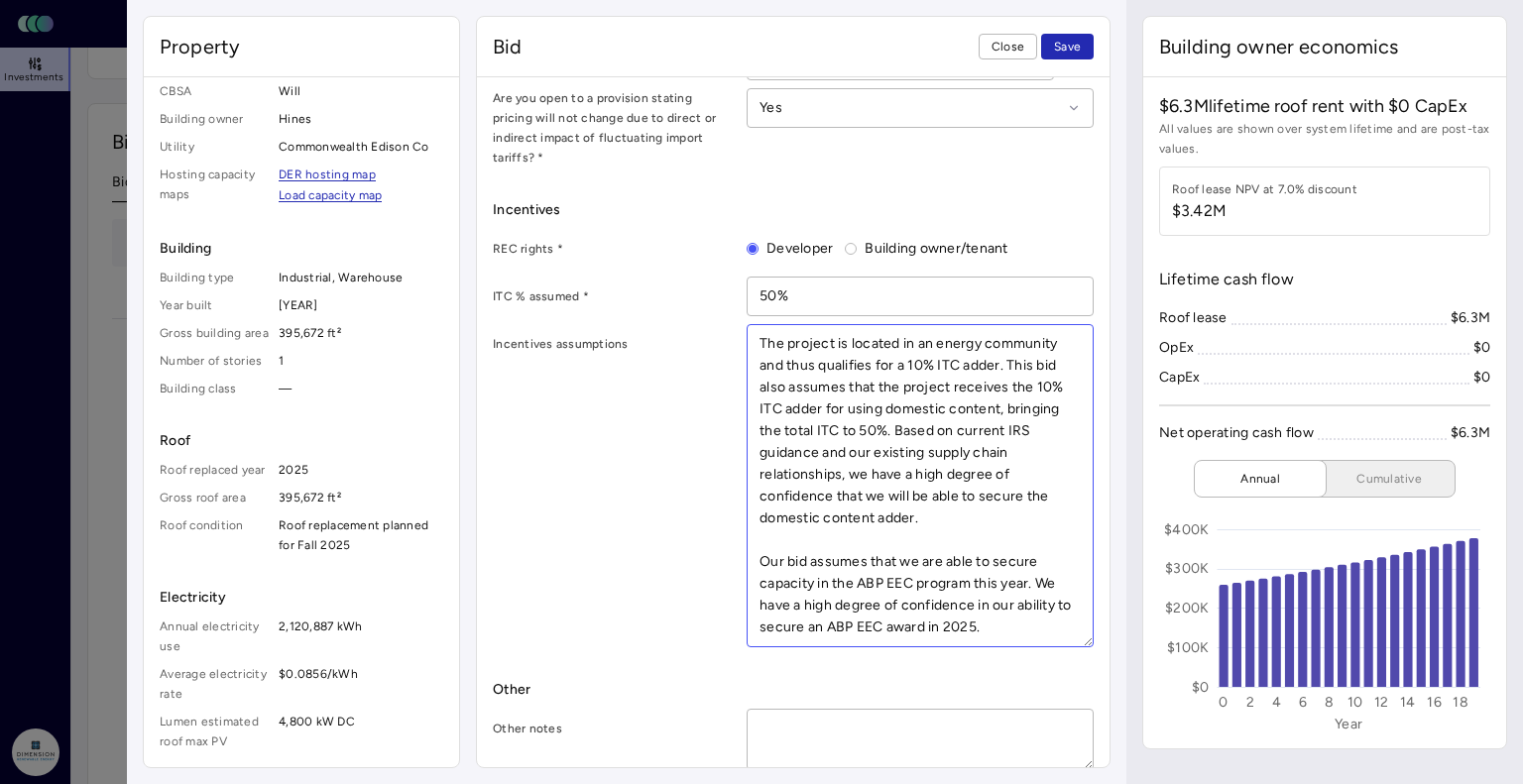 drag, startPoint x: 1007, startPoint y: 613, endPoint x: 670, endPoint y: 236, distance: 505.6659 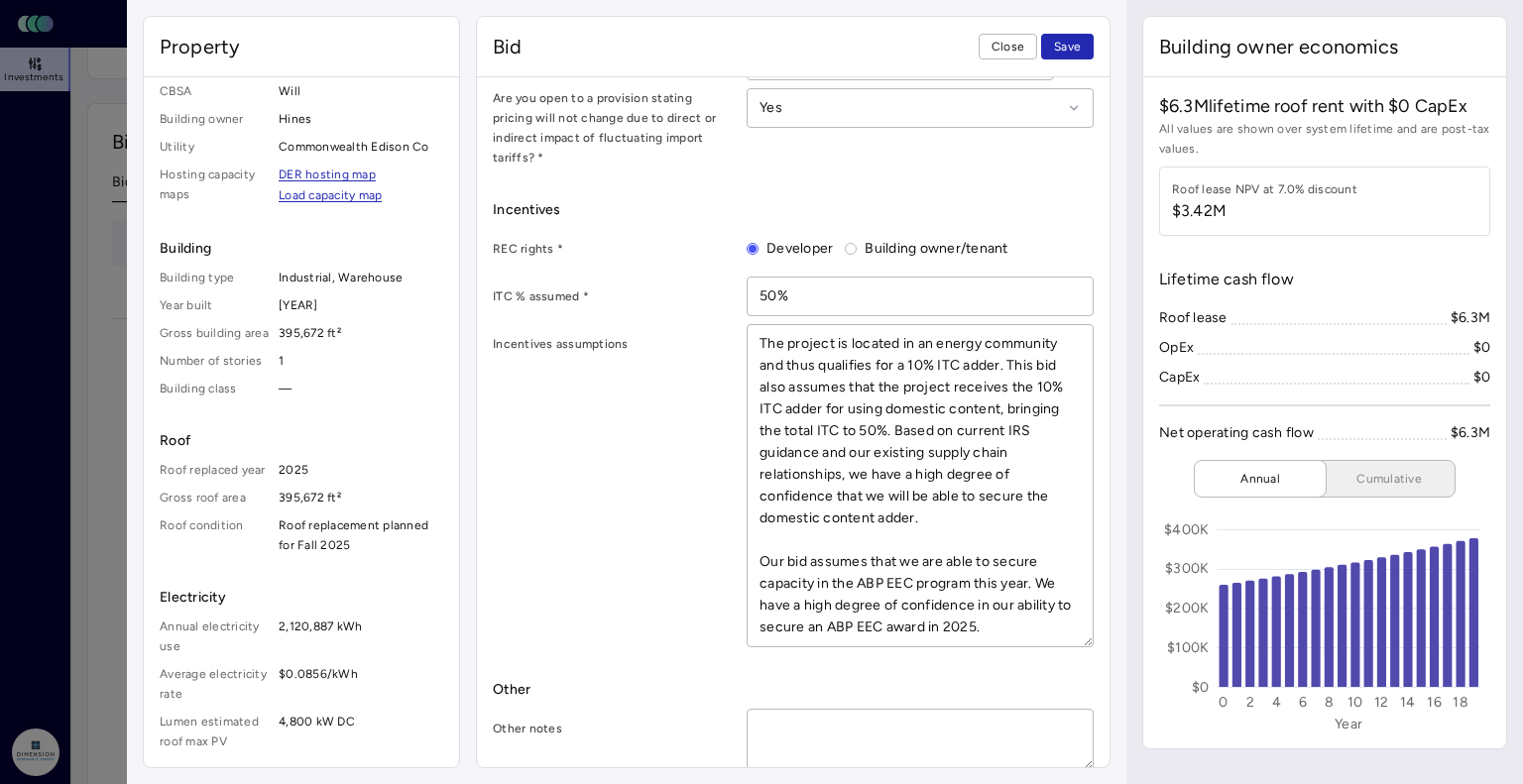 click on "Incentives assumptions The project is located in an energy community and thus qualifies for a 10% ITC adder. This bid also assumes that the project receives the 10% ITC adder for using domestic content, bringing the total ITC to 50%. Based on current IRS guidance and our existing supply chain relationships, we have a high degree of confidence that we will be able to secure the domestic content adder.
Our bid assumes that we are able to secure capacity in the ABP EEC program this year. We have a high degree of confidence in our ability to secure an ABP EEC award in [YEAR]." at bounding box center (793, 486) 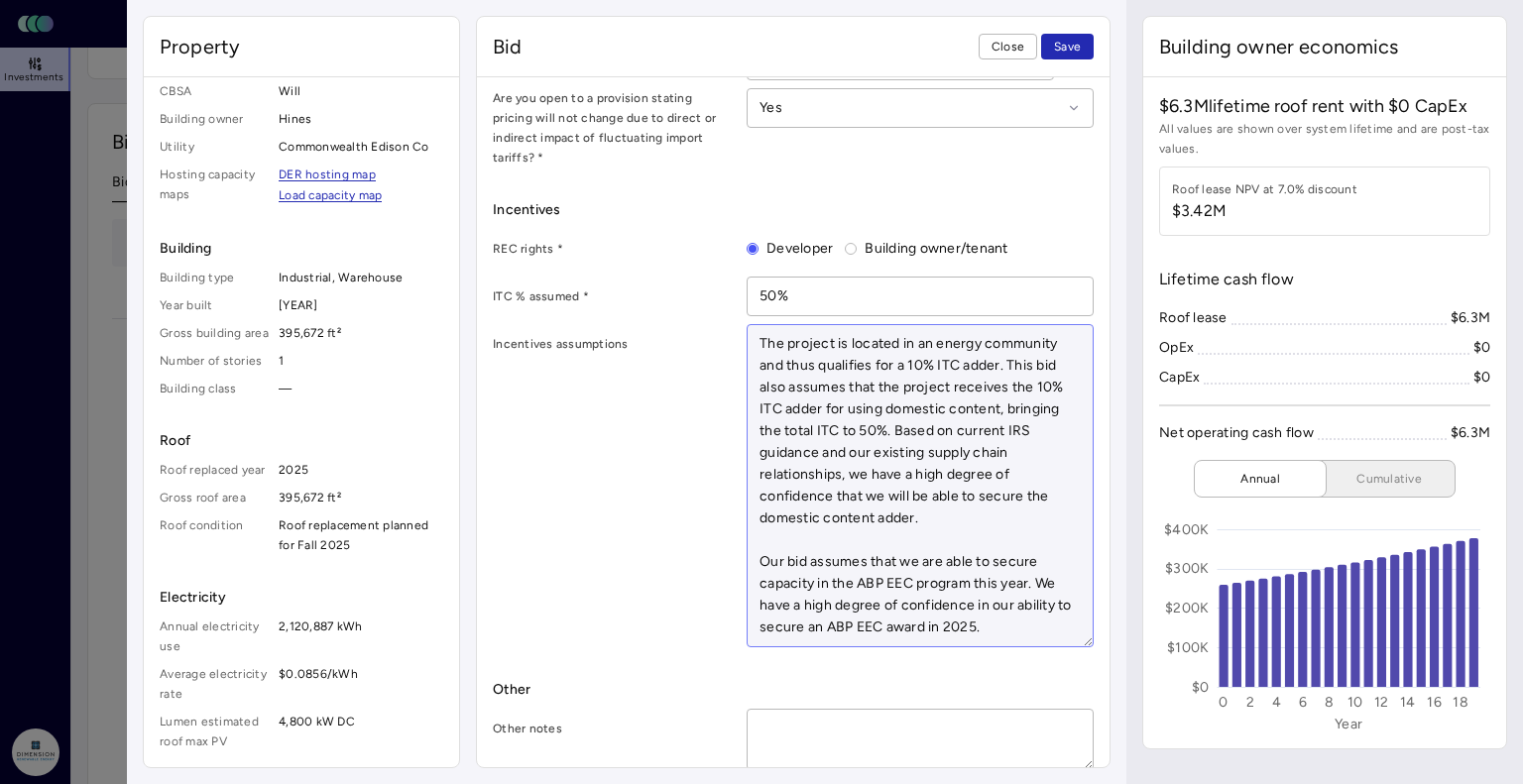 scroll, scrollTop: 645, scrollLeft: 0, axis: vertical 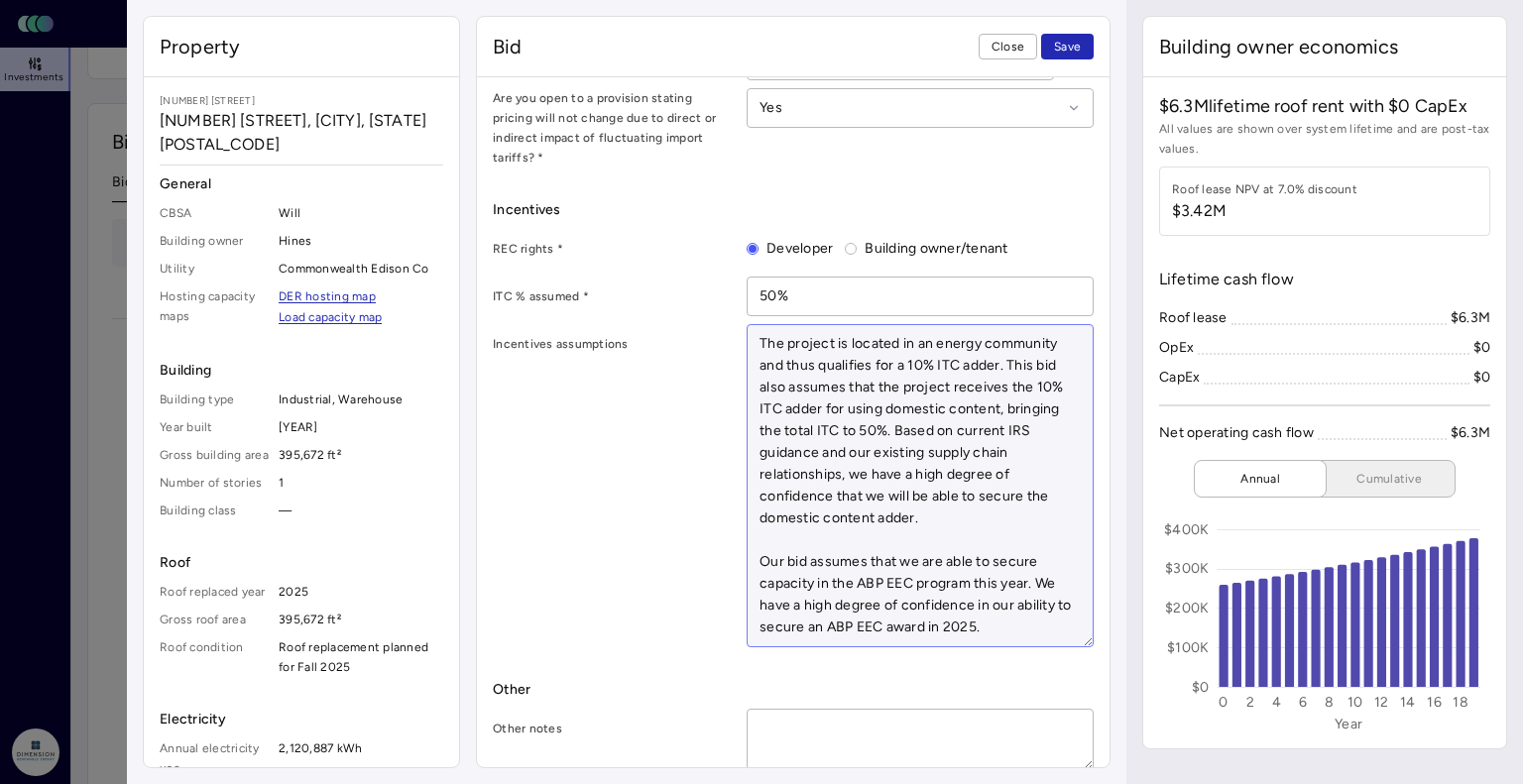 click on "The project is located in an energy community and thus qualifies for a 10% ITC adder. This bid also assumes that the project receives the 10% ITC adder for using domestic content, bringing the total ITC to 50%. Based on current IRS guidance and our existing supply chain relationships, we have a high degree of confidence that we will be able to secure the domestic content adder.
Our bid assumes that we are able to secure capacity in the ABP EEC program this year. We have a high degree of confidence in our ability to secure an ABP EEC award in 2025." at bounding box center [920, 486] 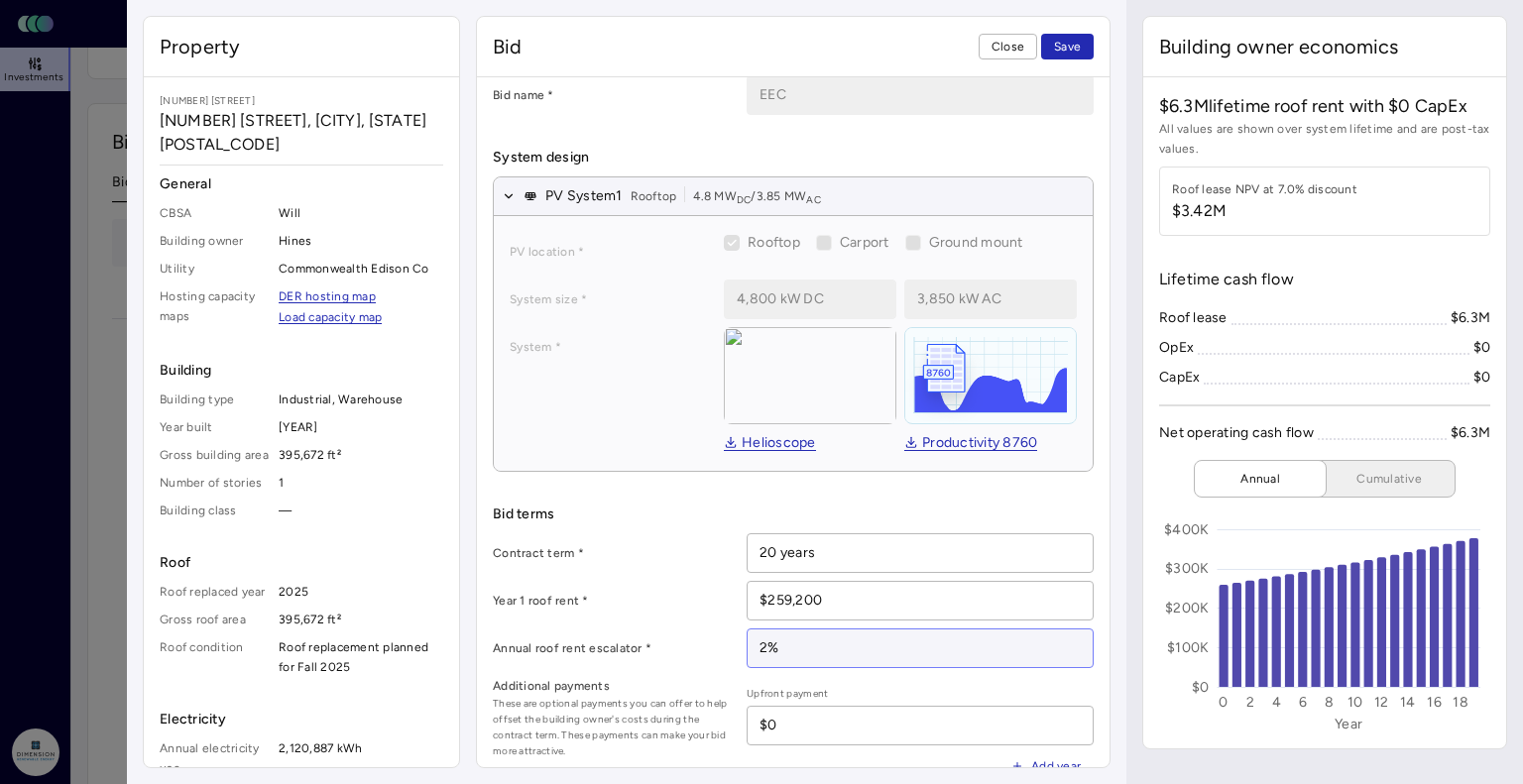 scroll, scrollTop: 0, scrollLeft: 0, axis: both 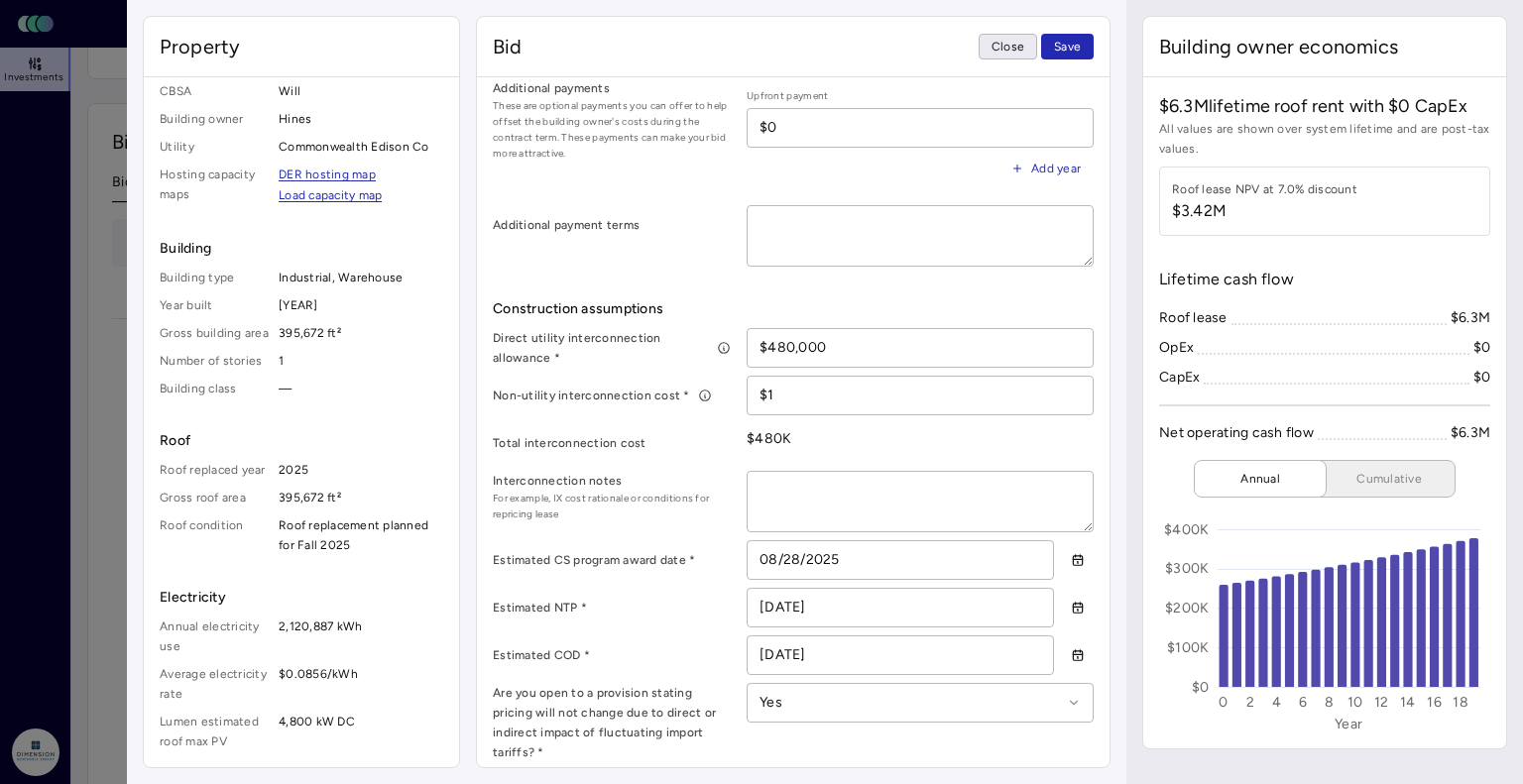 click on "Close" at bounding box center (1007, 47) 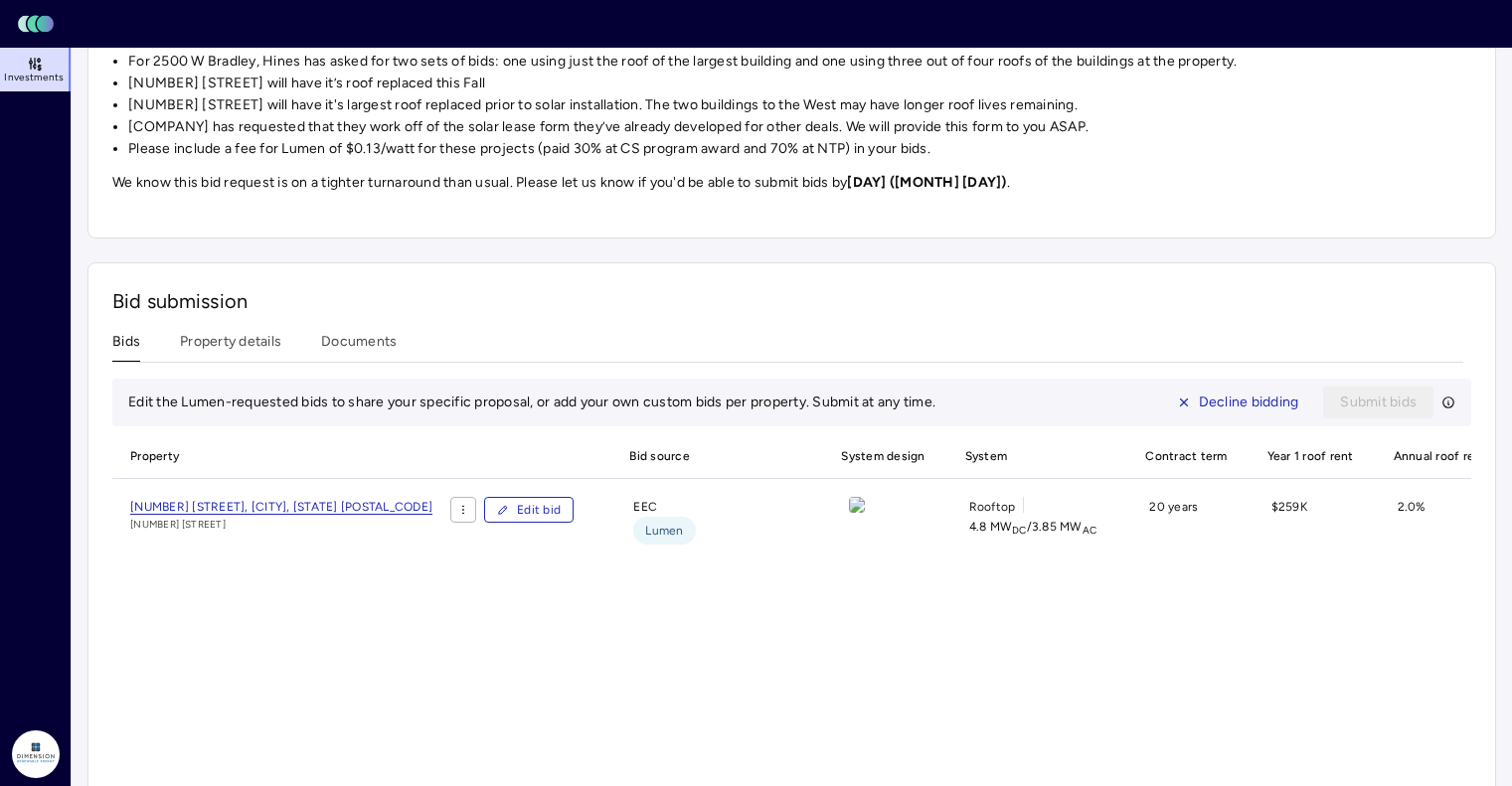 scroll, scrollTop: 596, scrollLeft: 0, axis: vertical 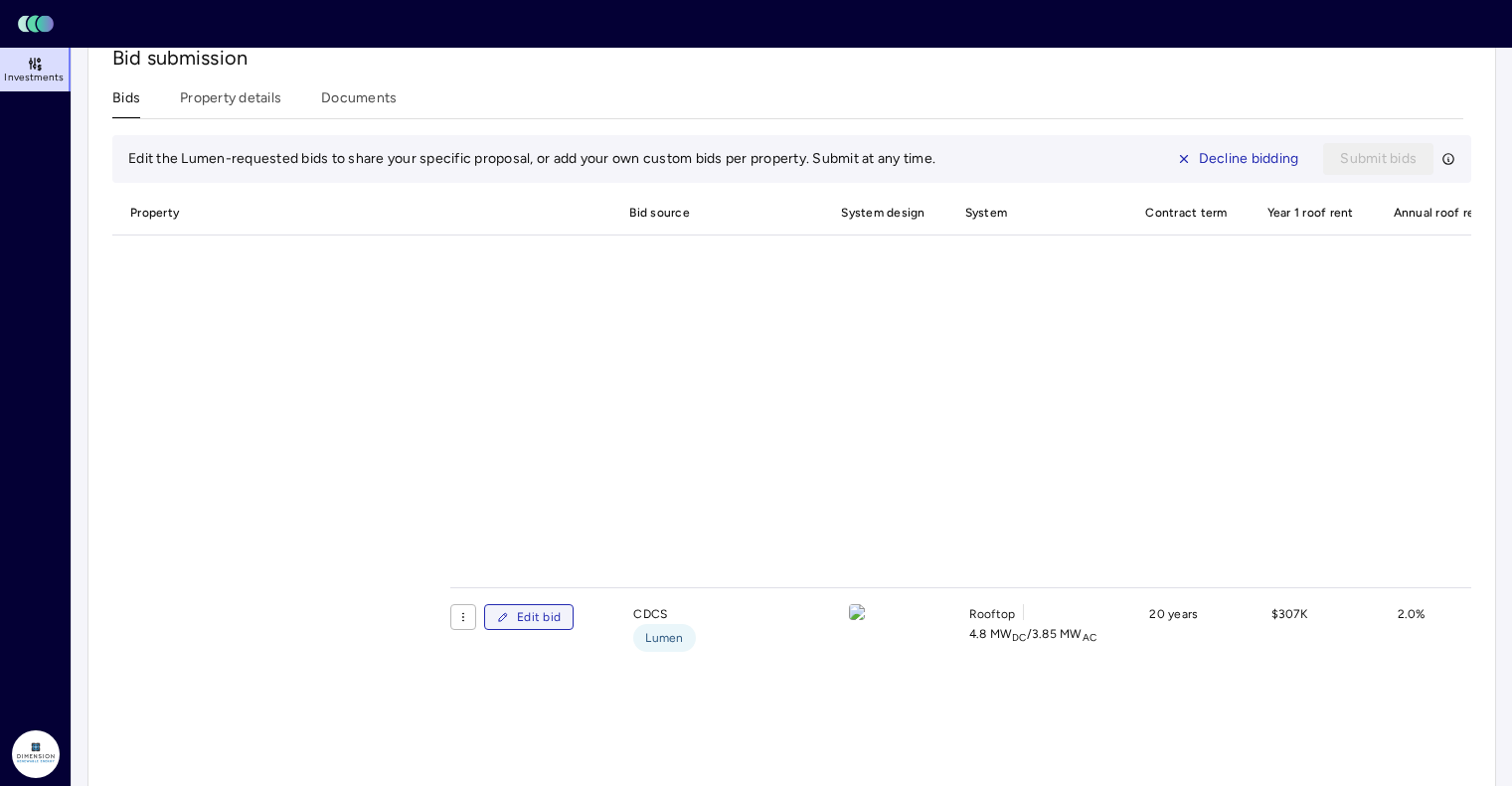 click on "Edit bid" at bounding box center (539, 617) 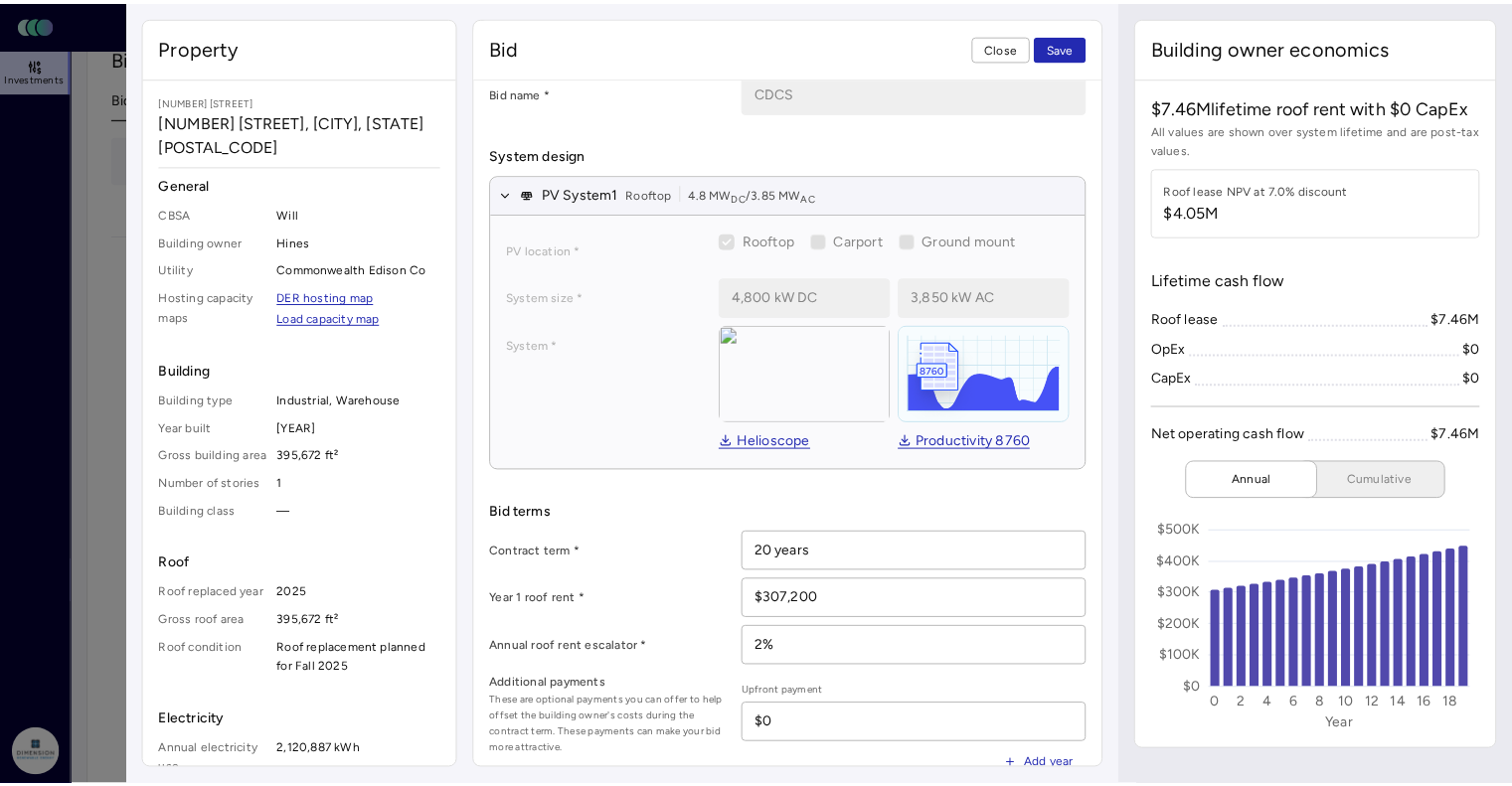 scroll, scrollTop: 0, scrollLeft: 0, axis: both 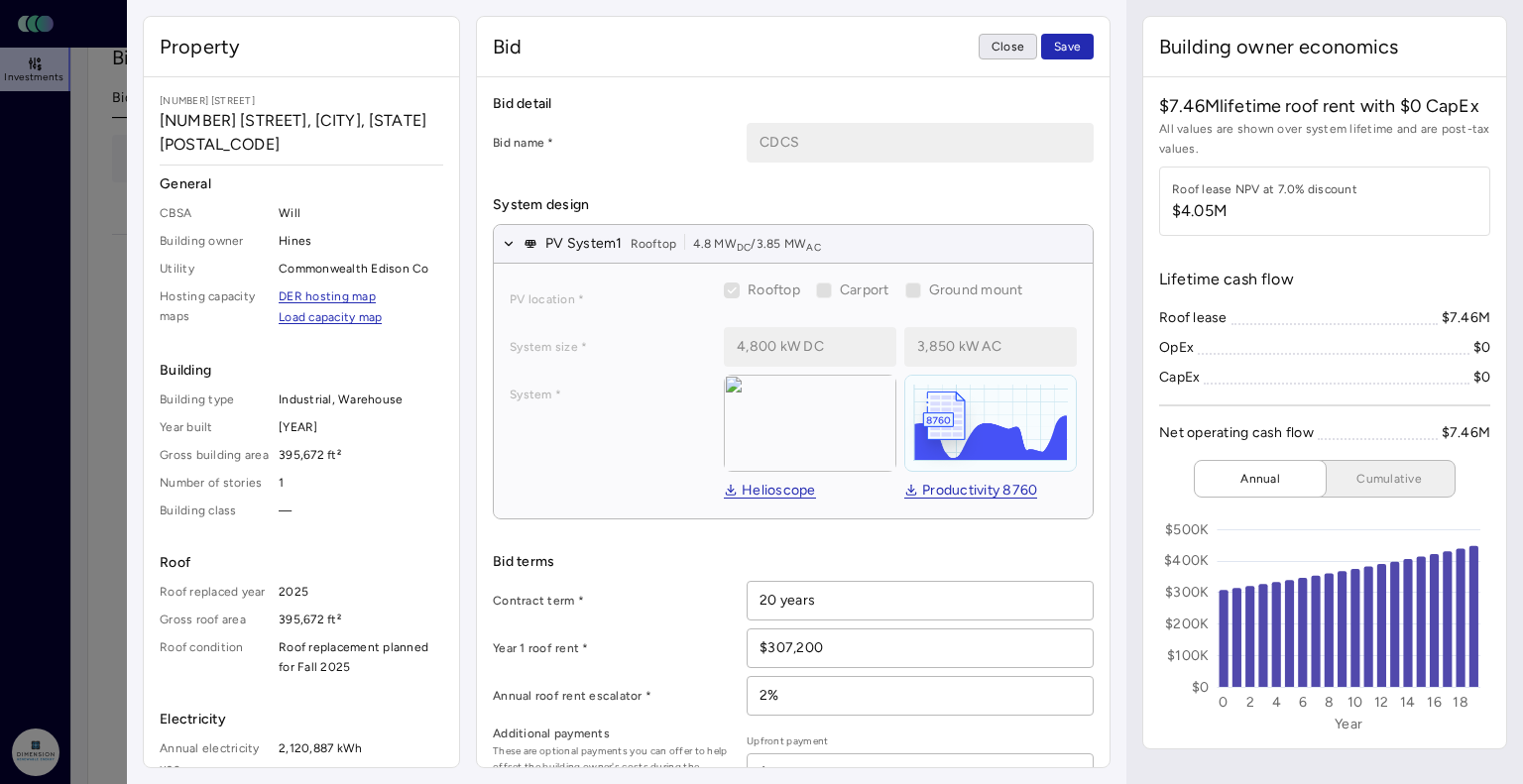 click on "Close" at bounding box center [1007, 47] 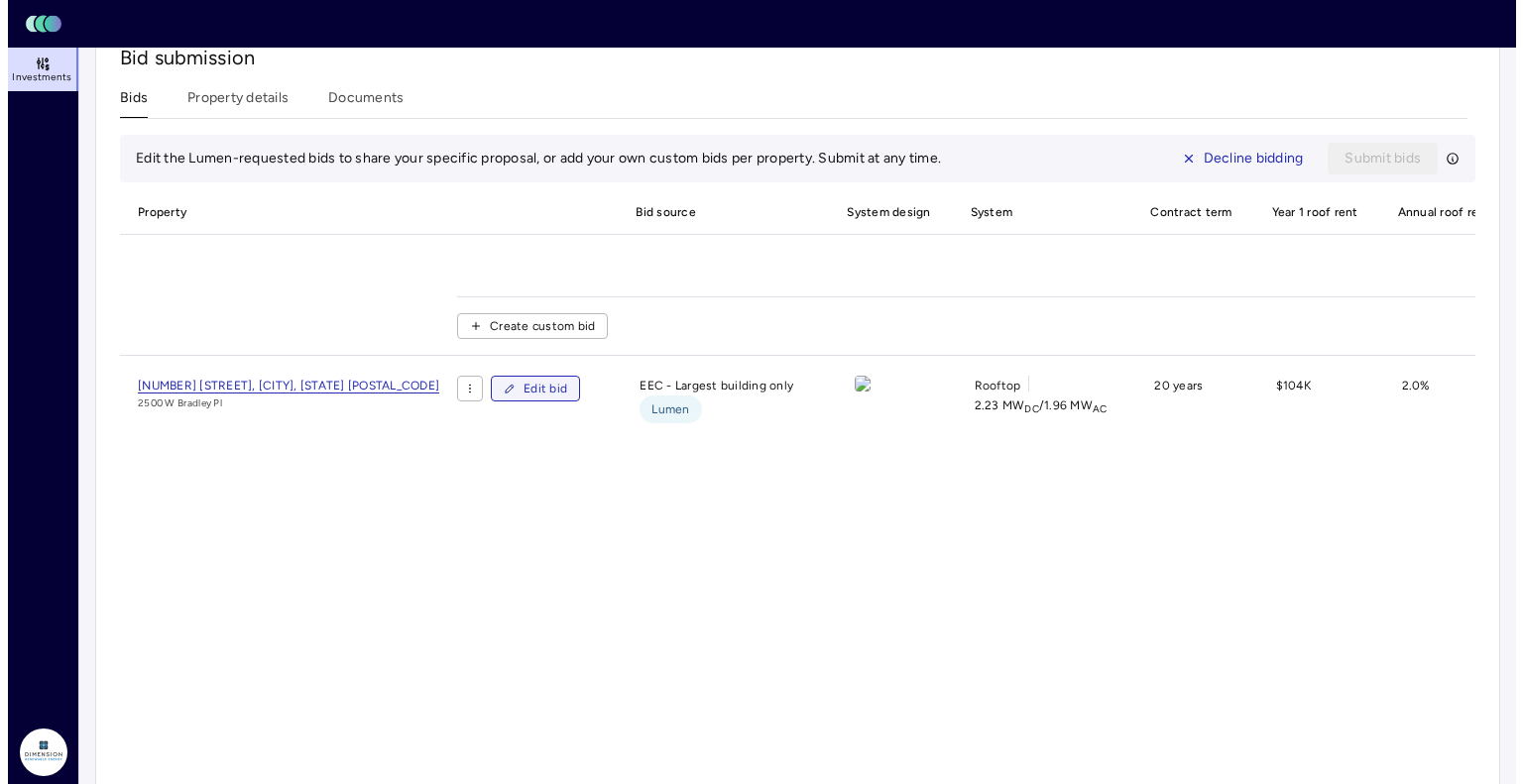 scroll, scrollTop: 1090, scrollLeft: 0, axis: vertical 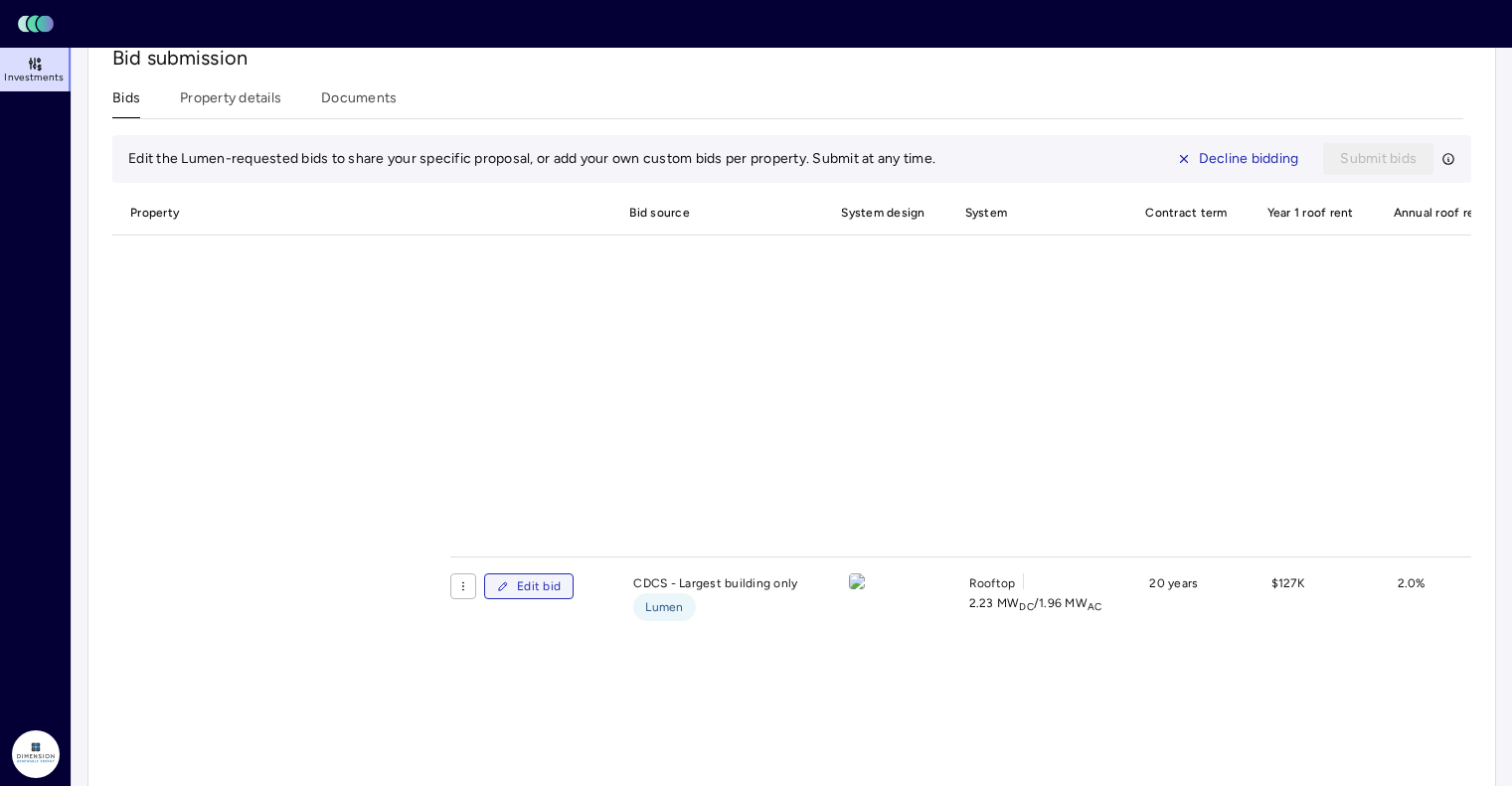 click on "Edit bid" at bounding box center [539, 586] 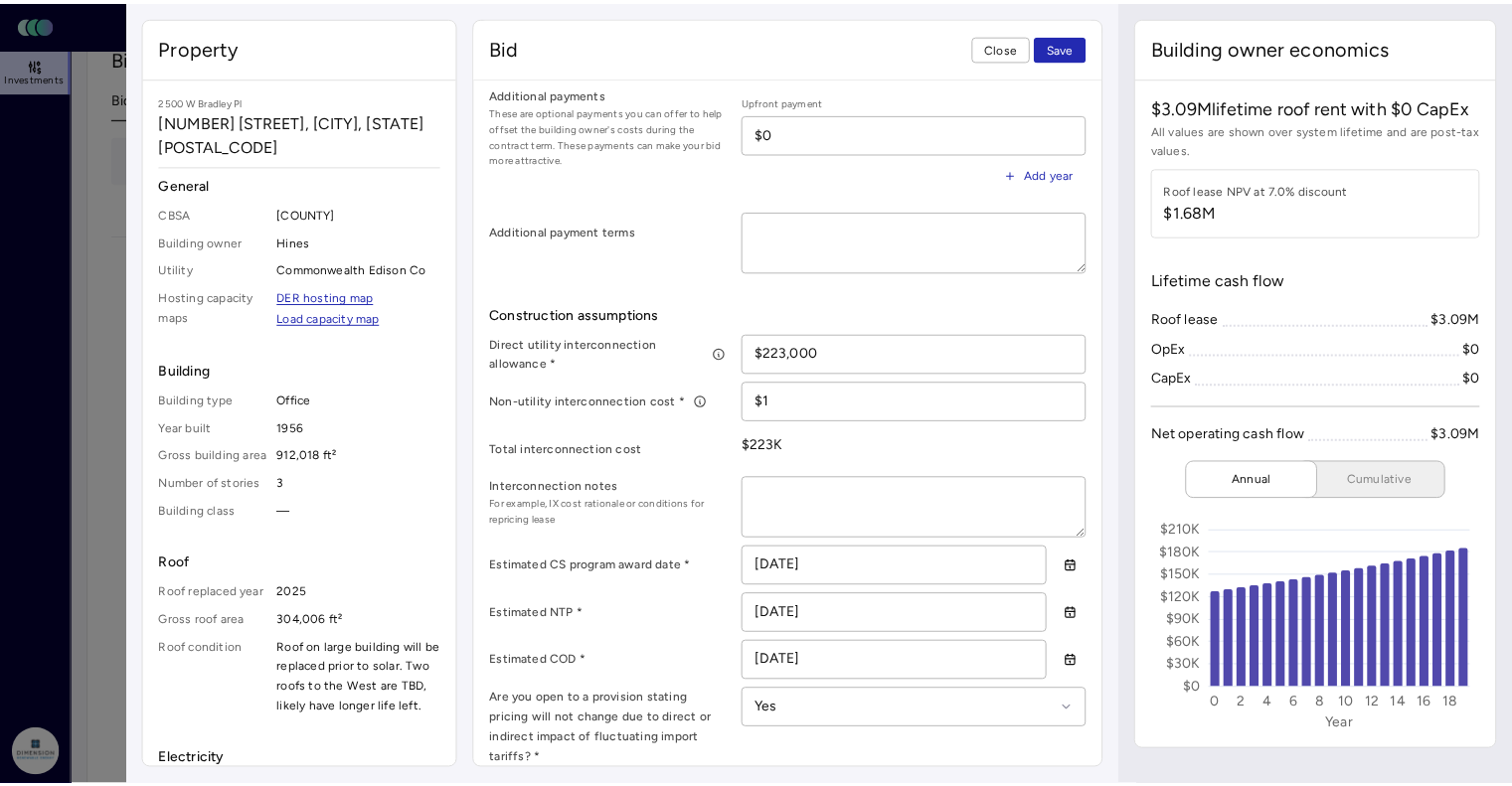 scroll, scrollTop: 548, scrollLeft: 0, axis: vertical 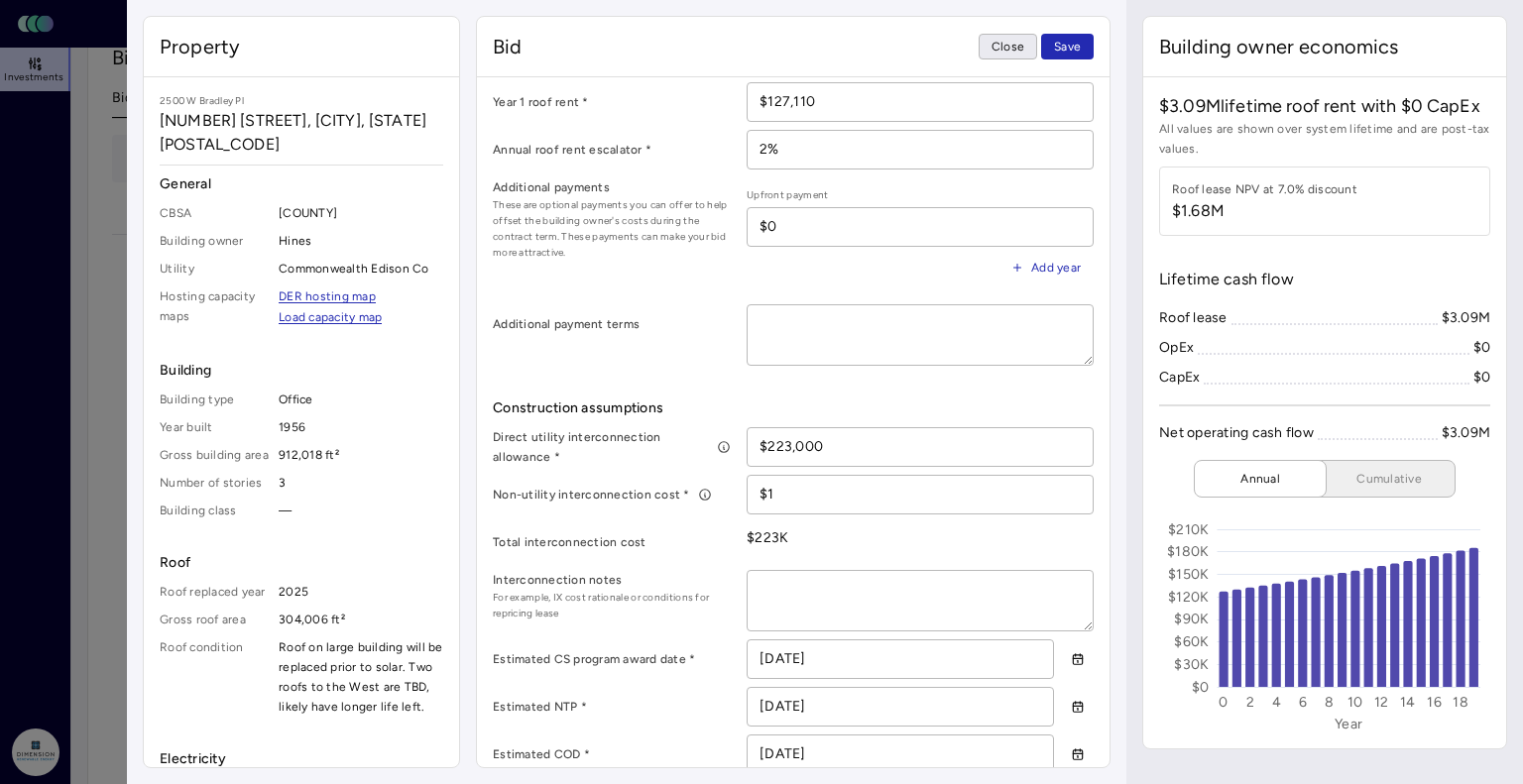 click on "Close" at bounding box center [1007, 47] 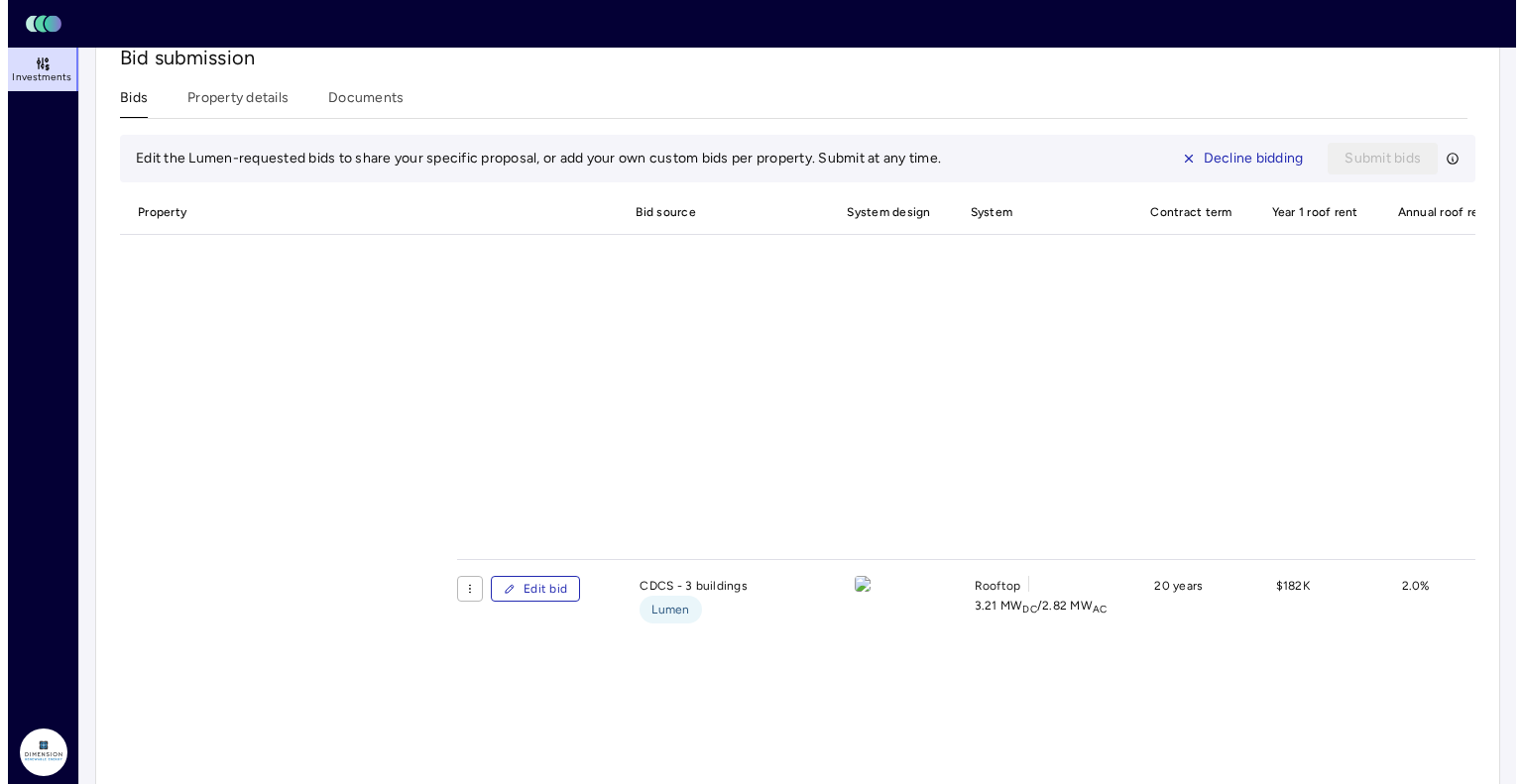 scroll, scrollTop: 2140, scrollLeft: 0, axis: vertical 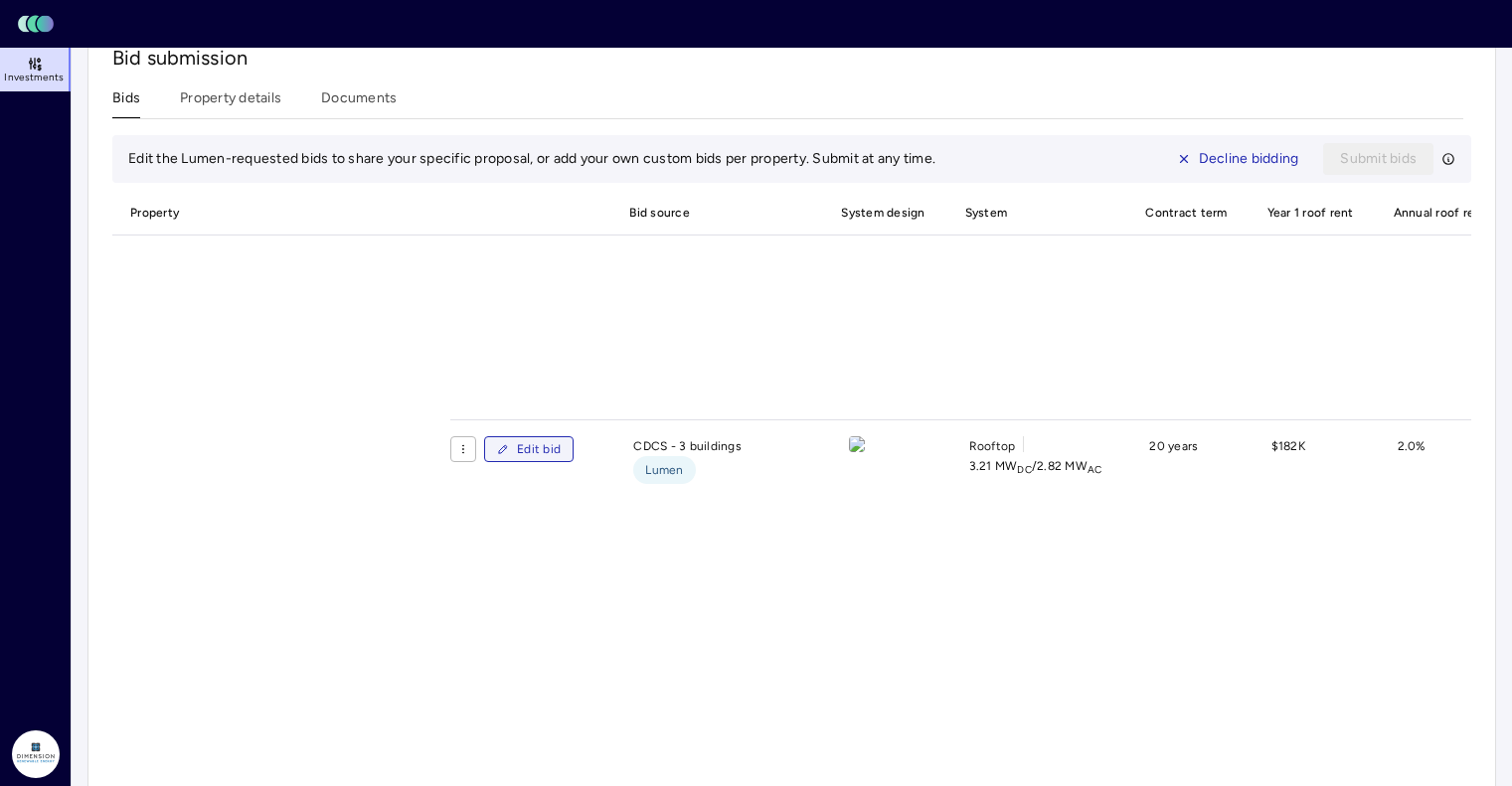 click on "Edit bid" at bounding box center (539, 449) 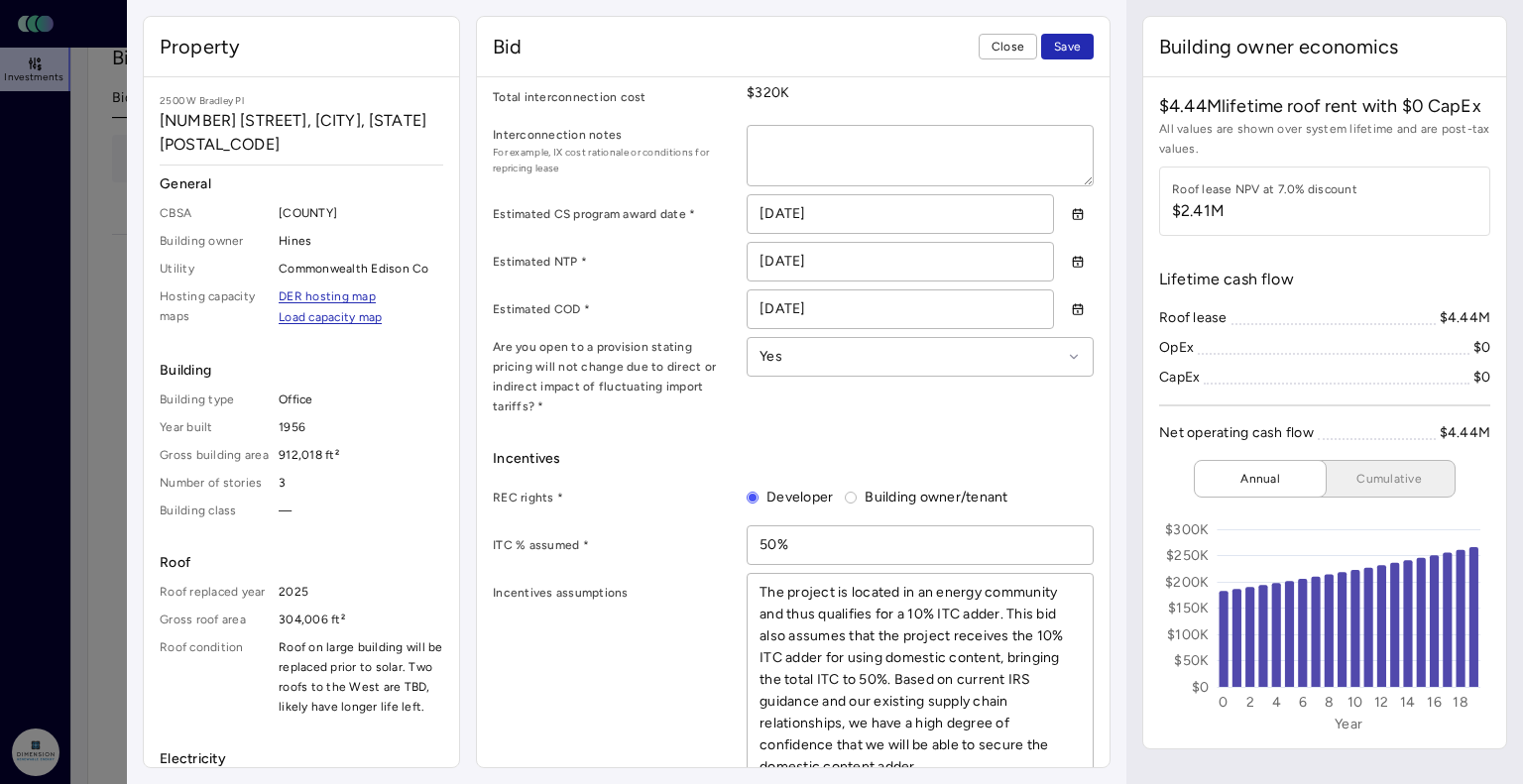 scroll, scrollTop: 1240, scrollLeft: 0, axis: vertical 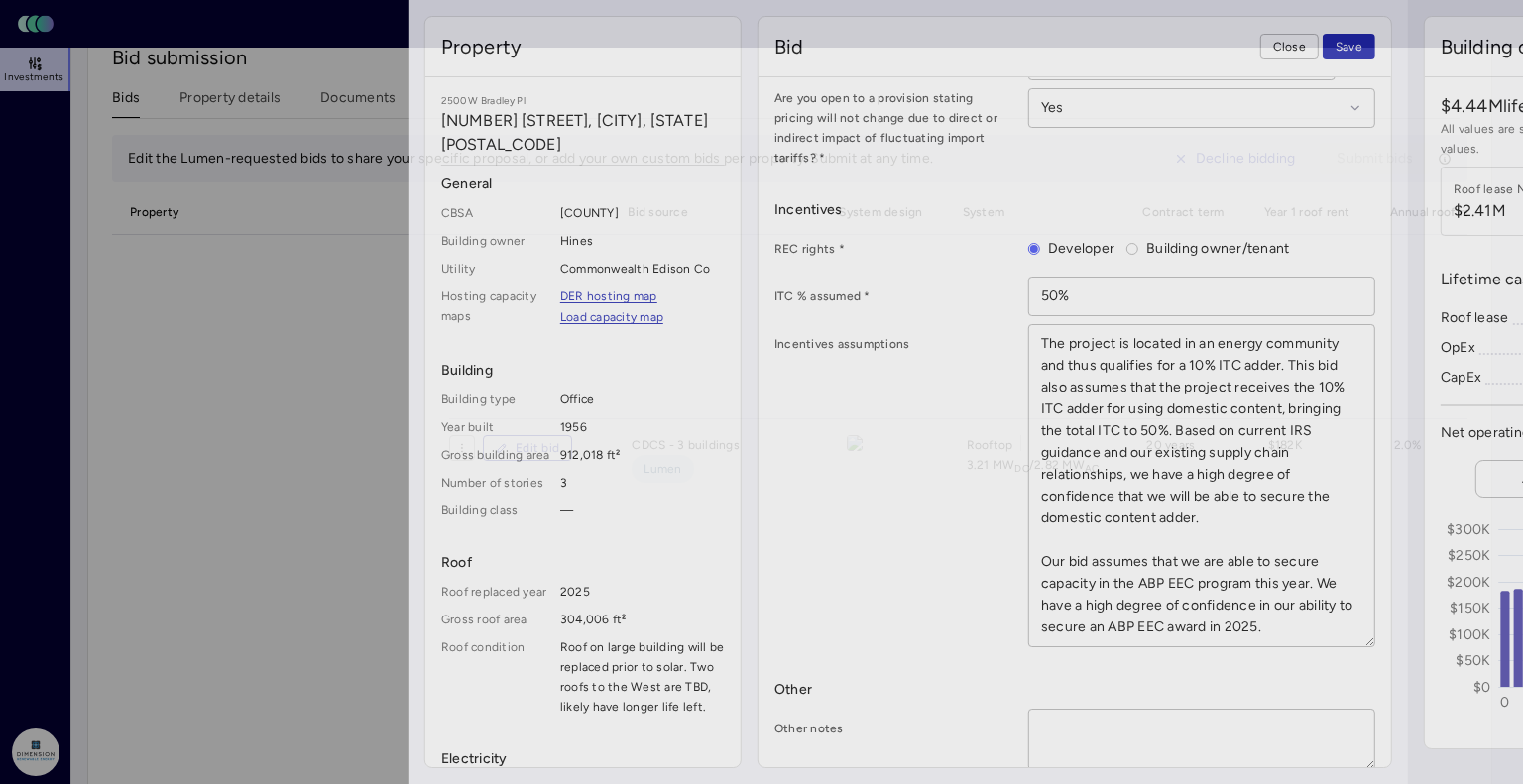 click at bounding box center [762, 392] 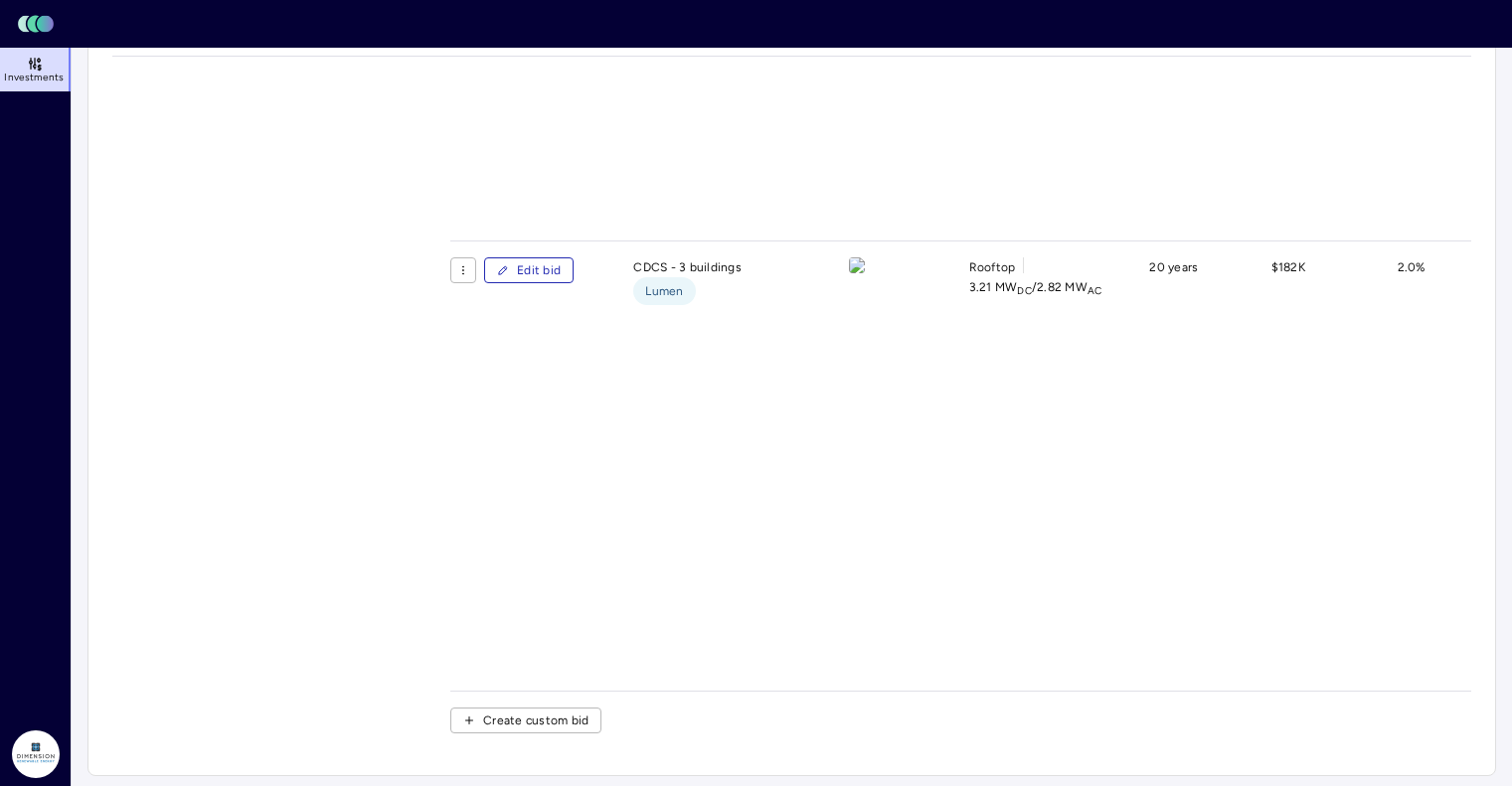 scroll, scrollTop: 781, scrollLeft: 0, axis: vertical 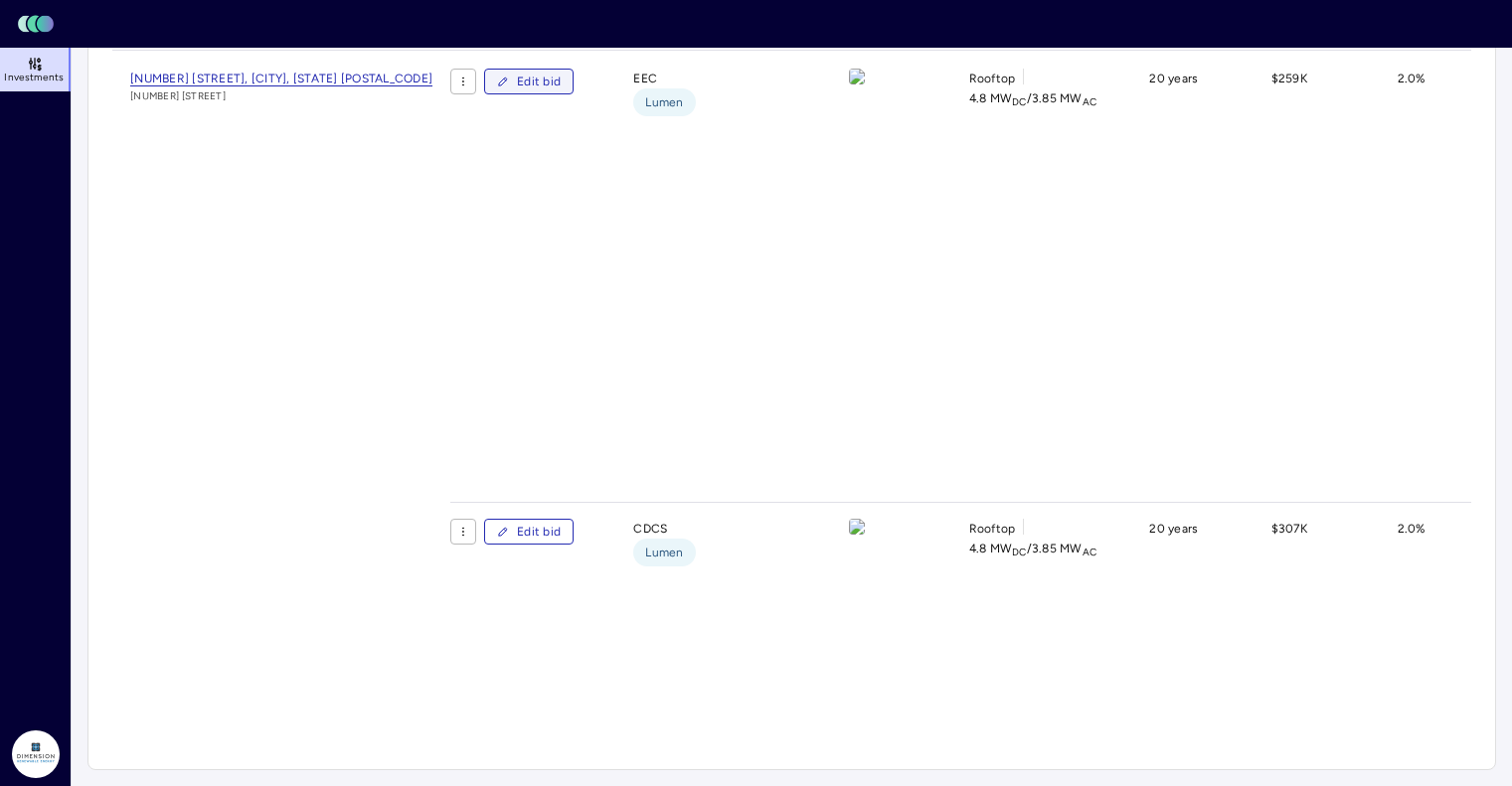 click on "Edit bid" at bounding box center (539, 81) 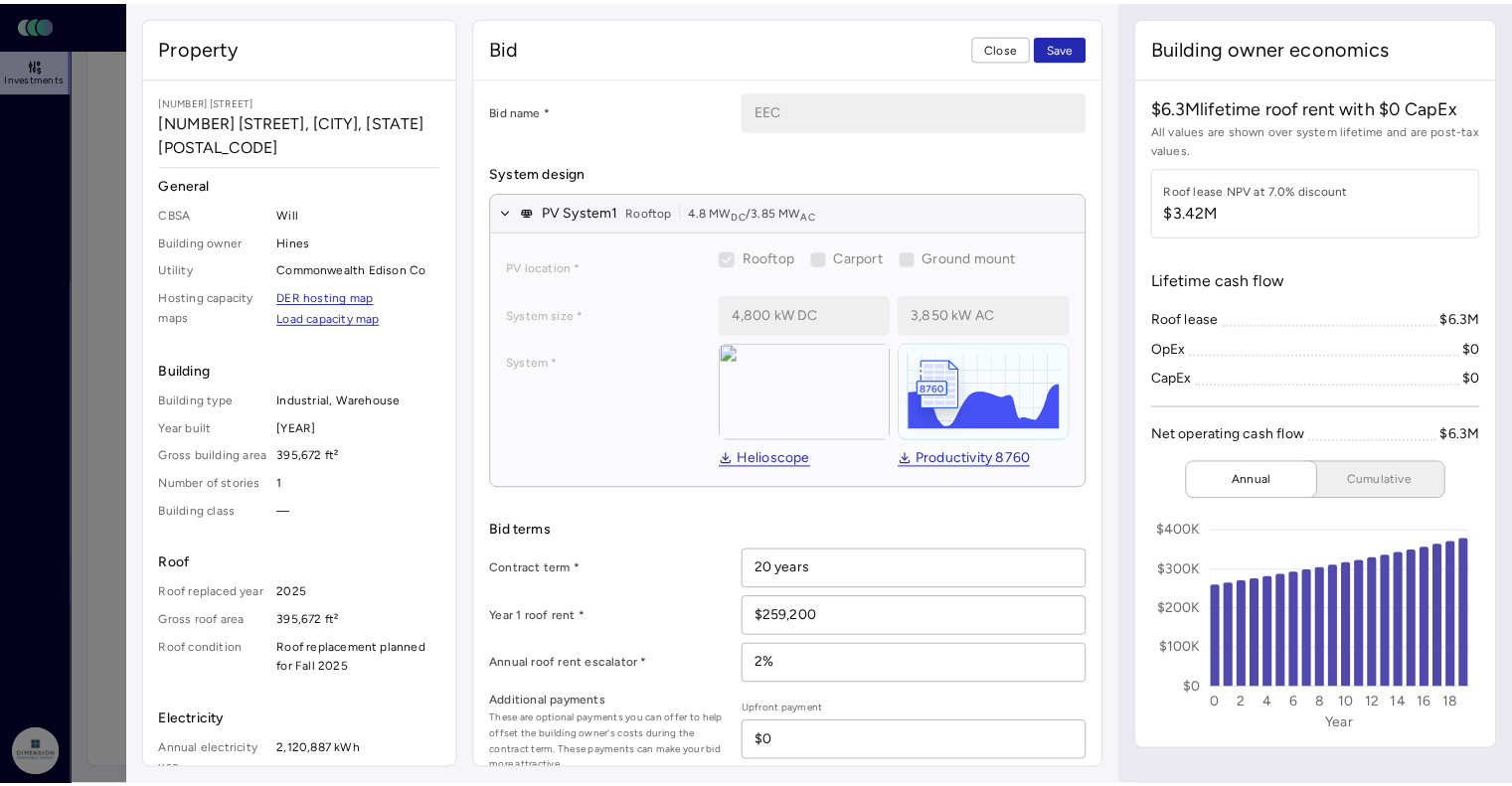 scroll, scrollTop: 0, scrollLeft: 0, axis: both 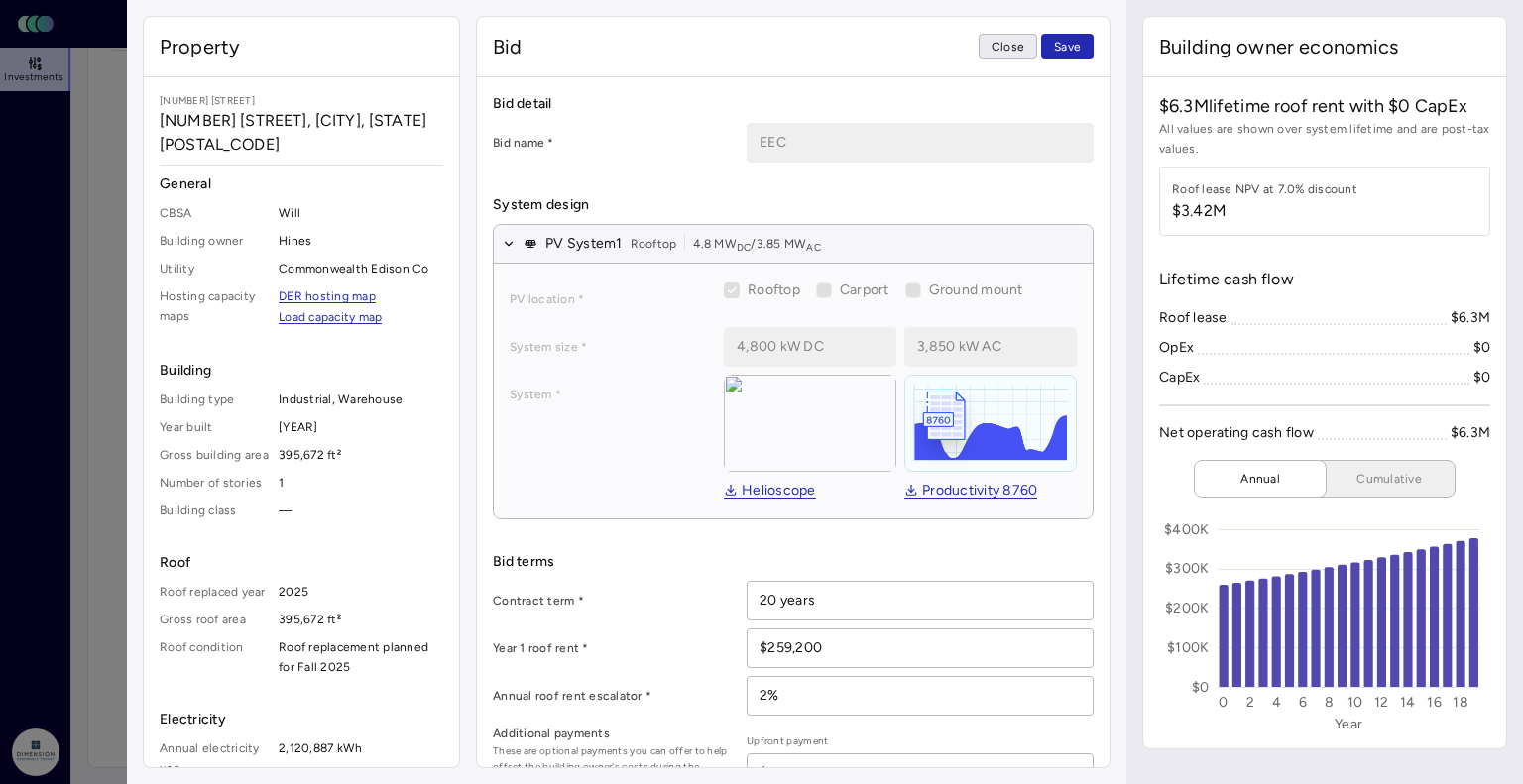 click on "Close" at bounding box center (1007, 47) 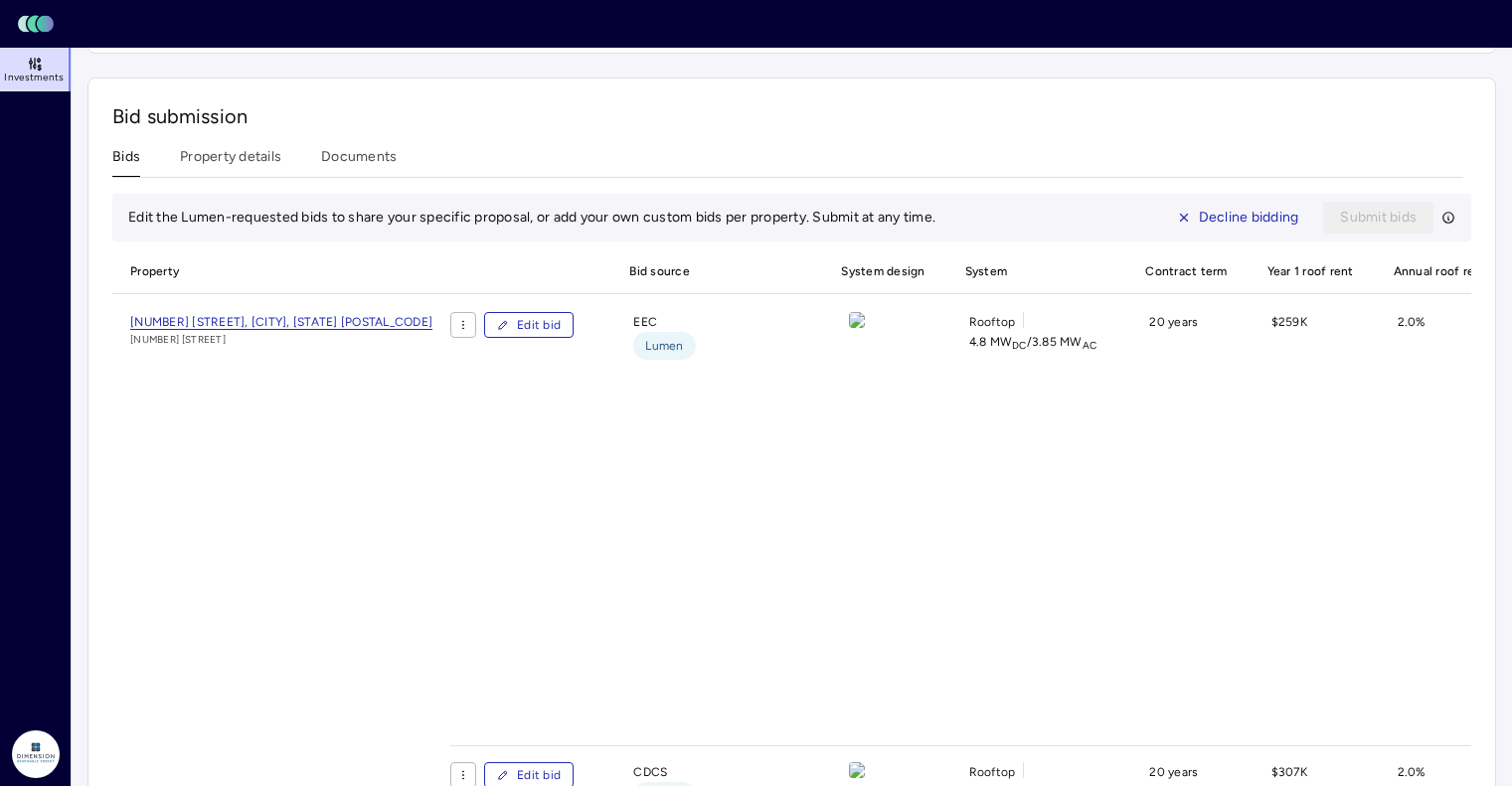 scroll, scrollTop: 284, scrollLeft: 0, axis: vertical 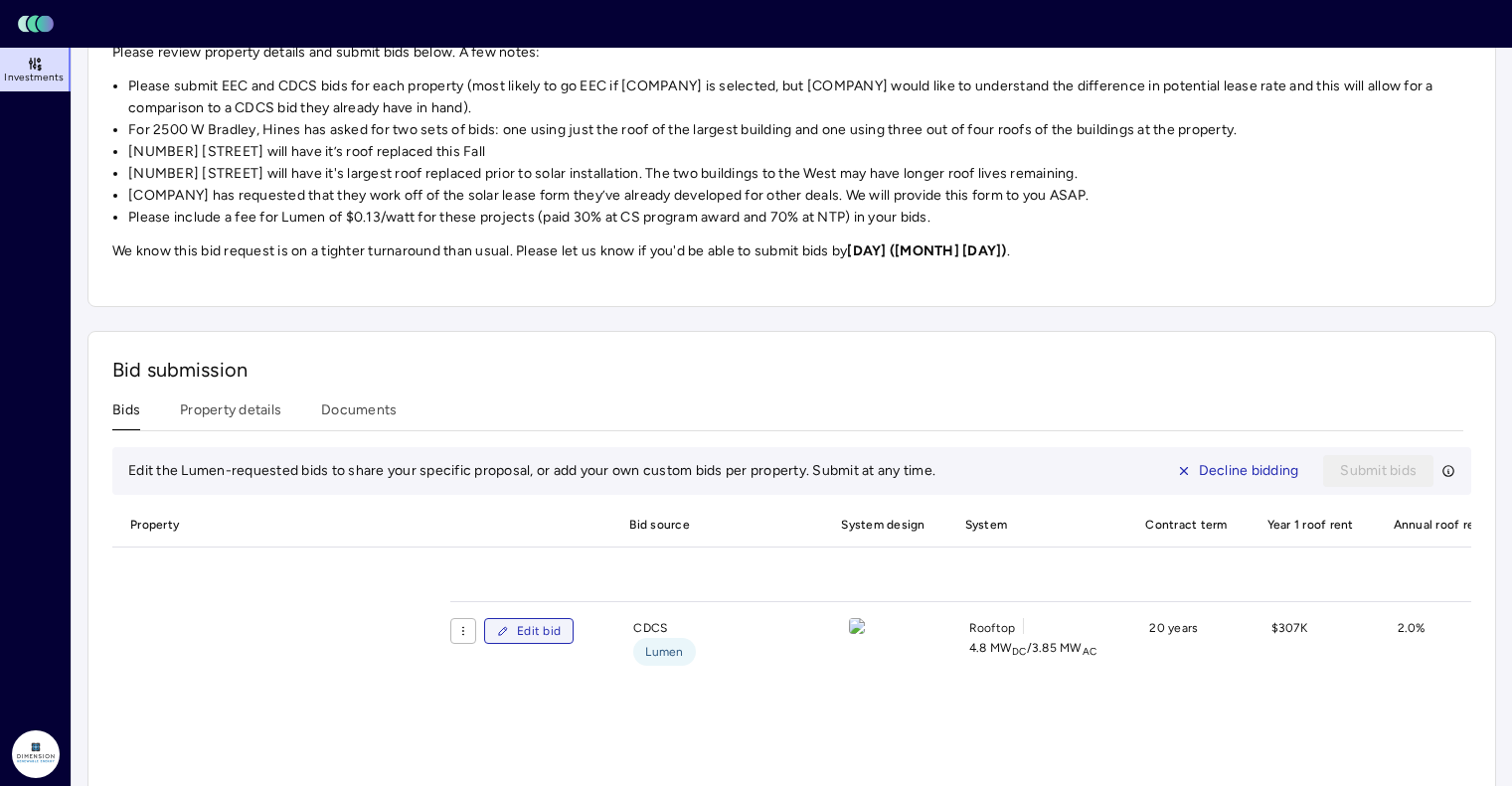 click on "Edit bid" at bounding box center [539, 631] 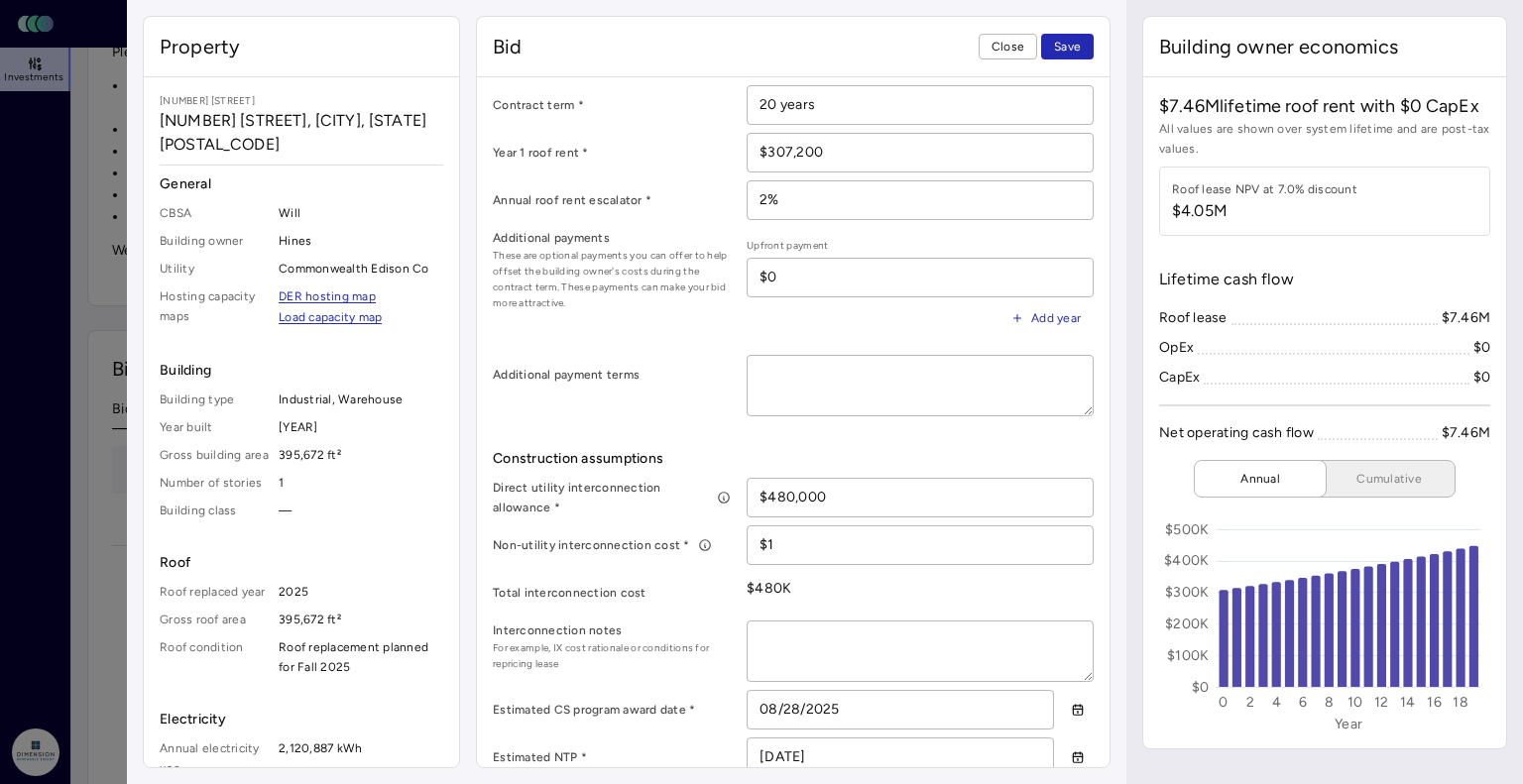 scroll, scrollTop: 0, scrollLeft: 0, axis: both 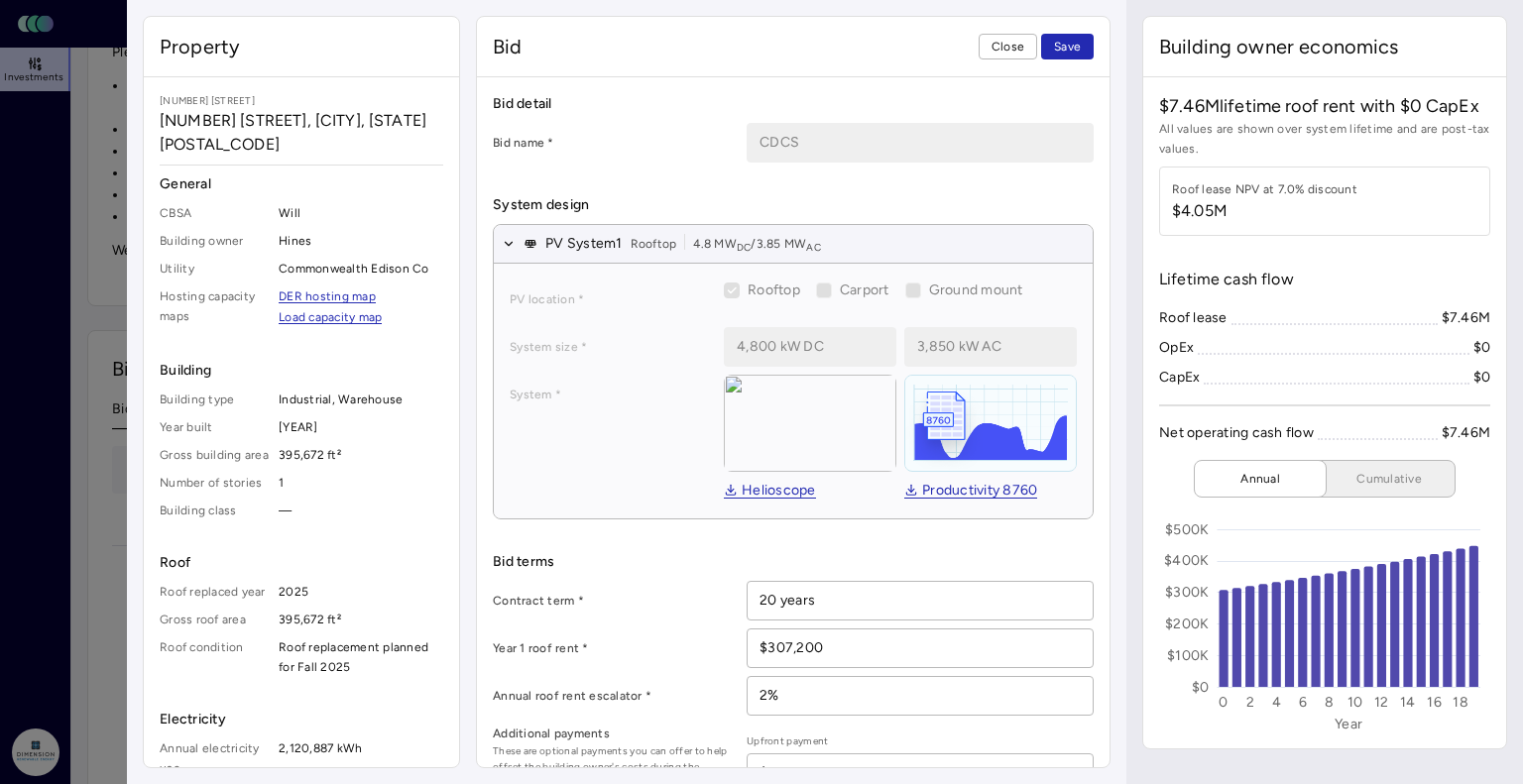 click on "Year 1 roof rent   *" at bounding box center (612, 648) 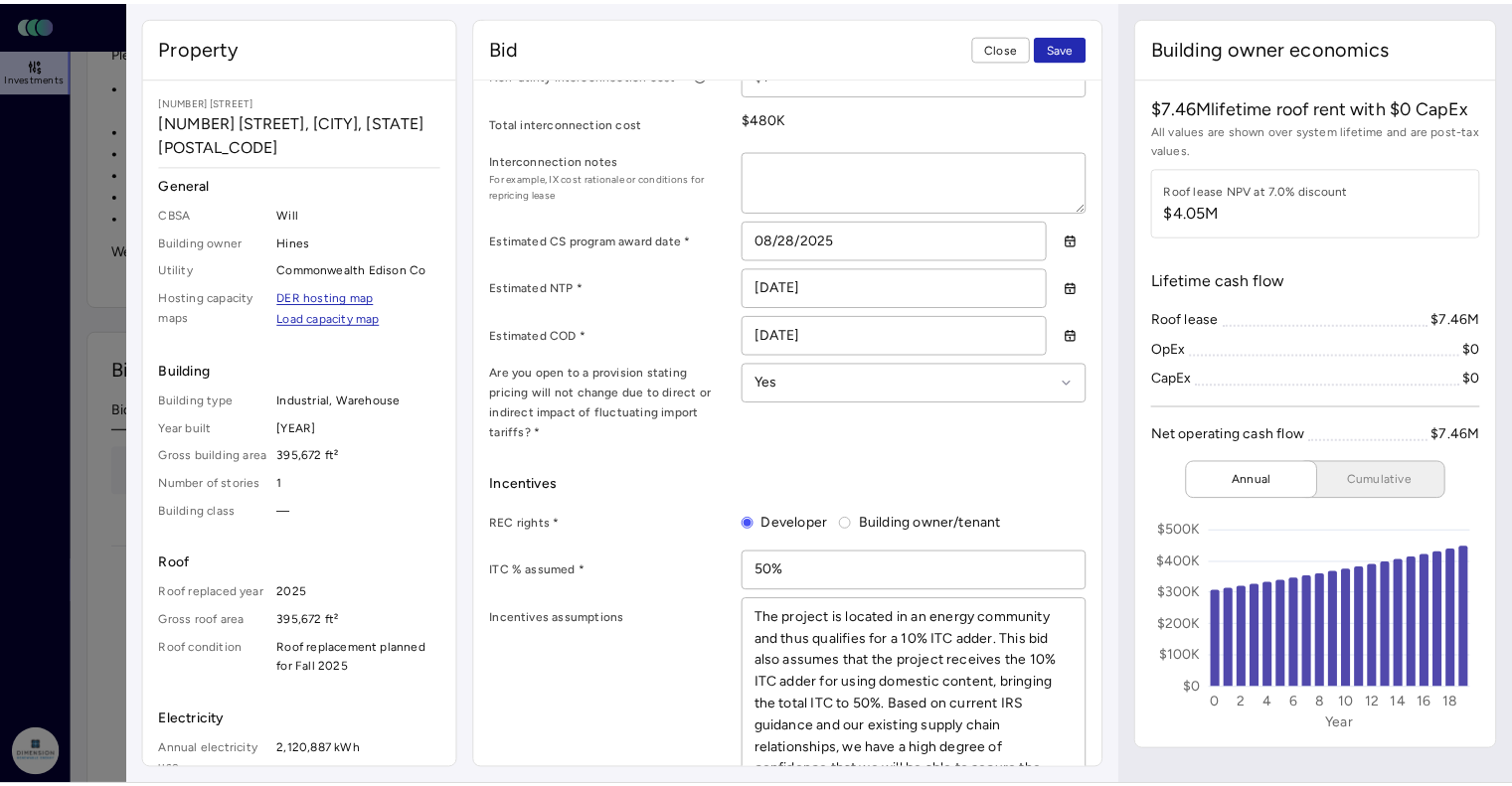 scroll, scrollTop: 1093, scrollLeft: 0, axis: vertical 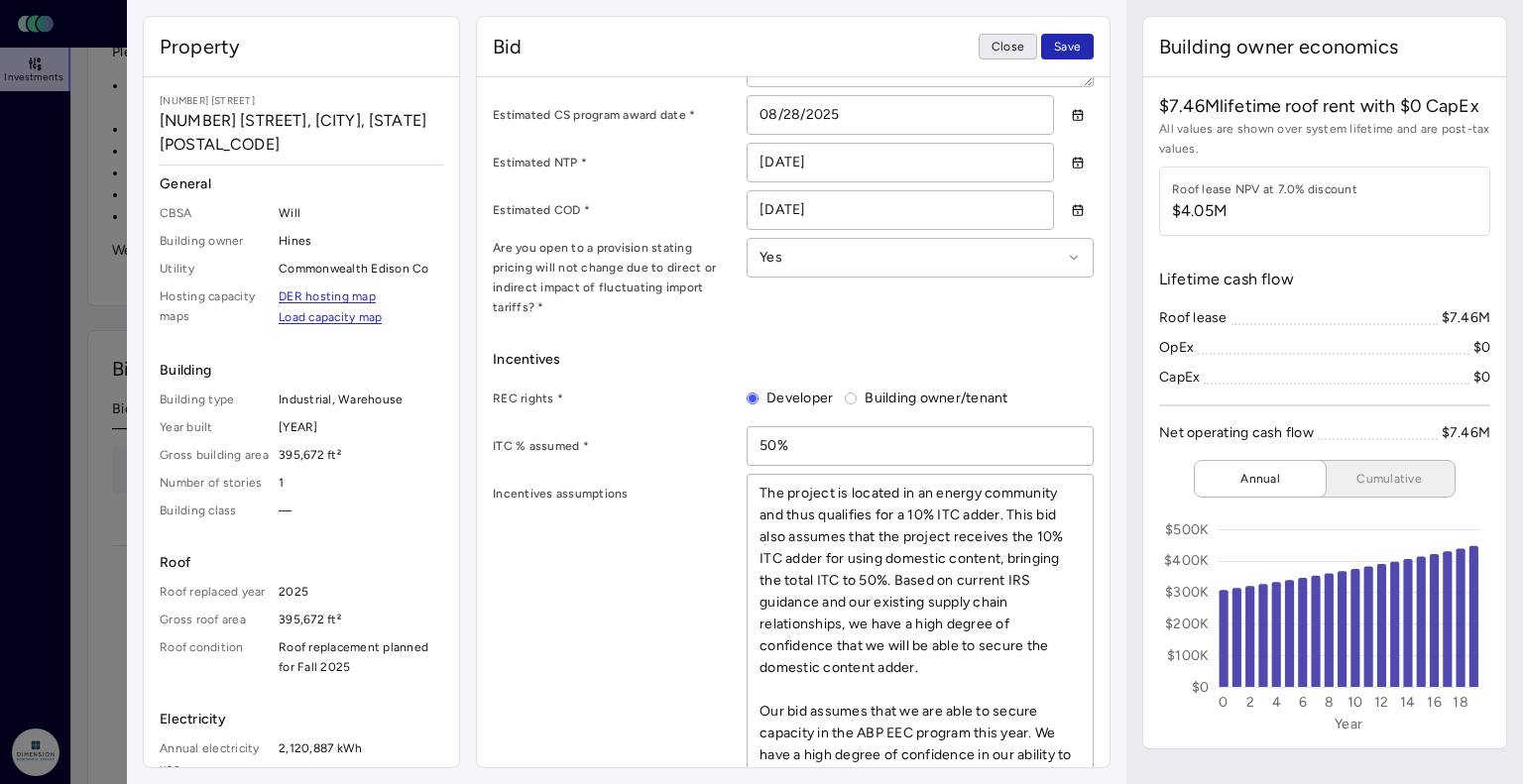 click on "Close" at bounding box center (1007, 47) 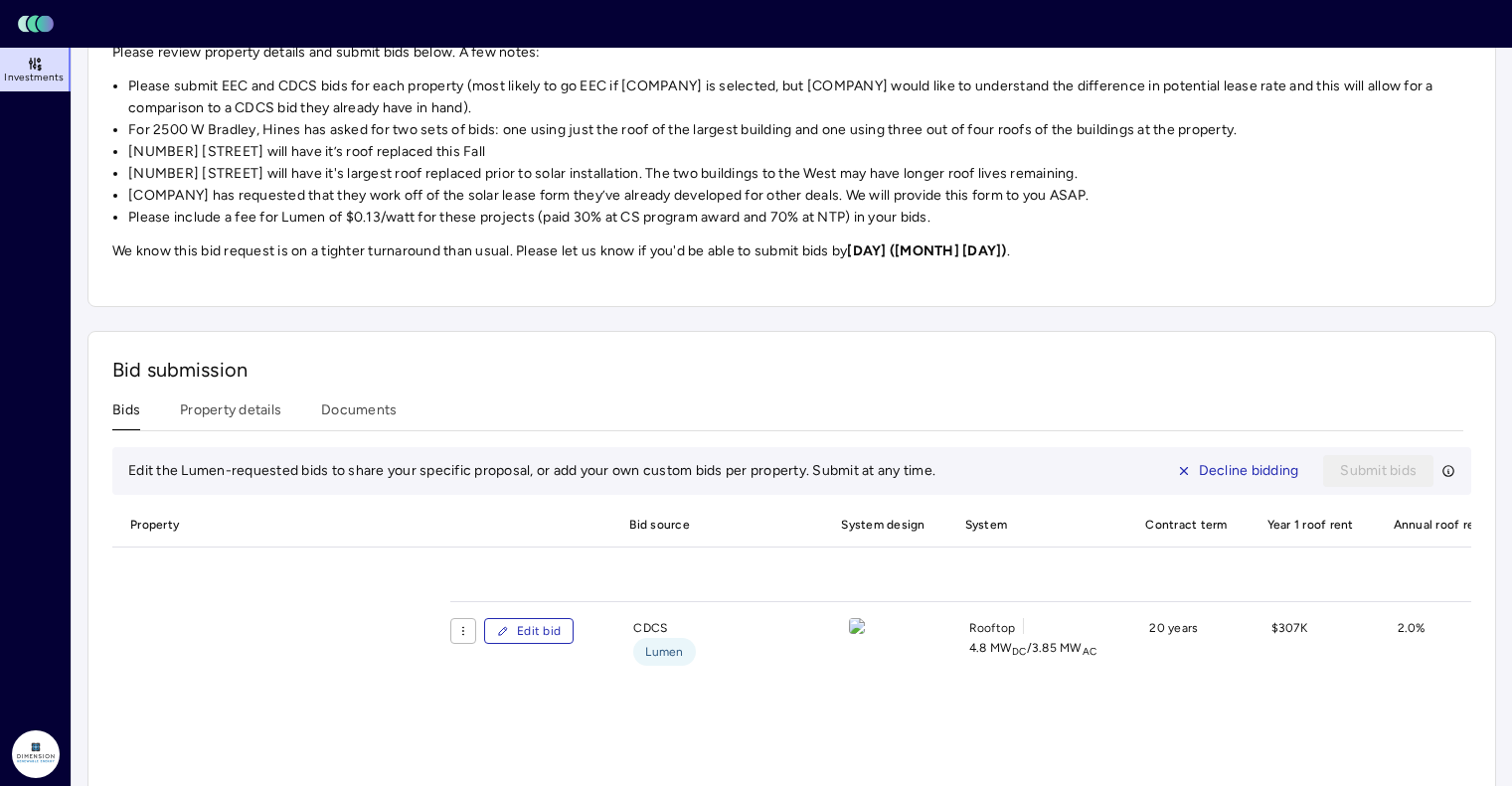 scroll, scrollTop: 781, scrollLeft: 0, axis: vertical 